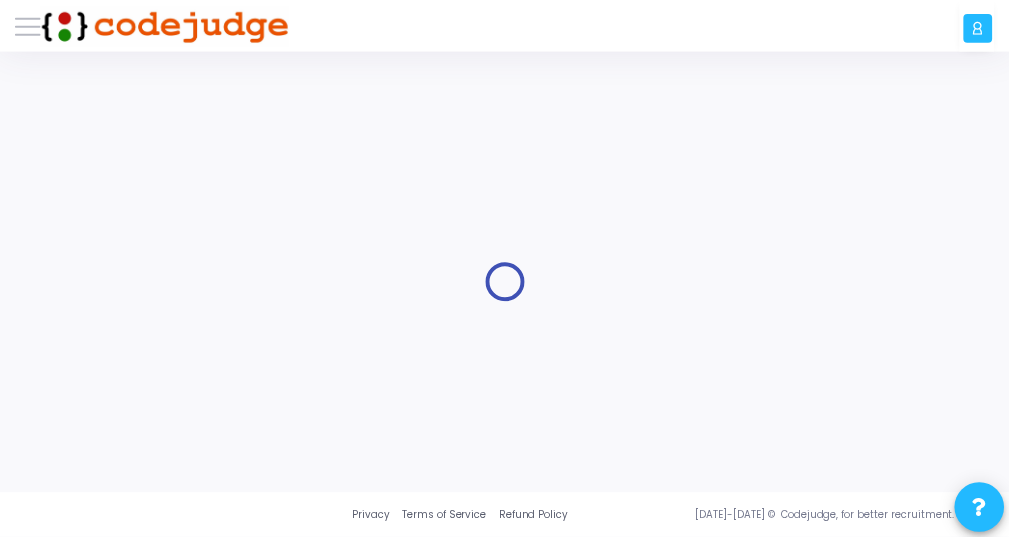 scroll, scrollTop: 0, scrollLeft: 0, axis: both 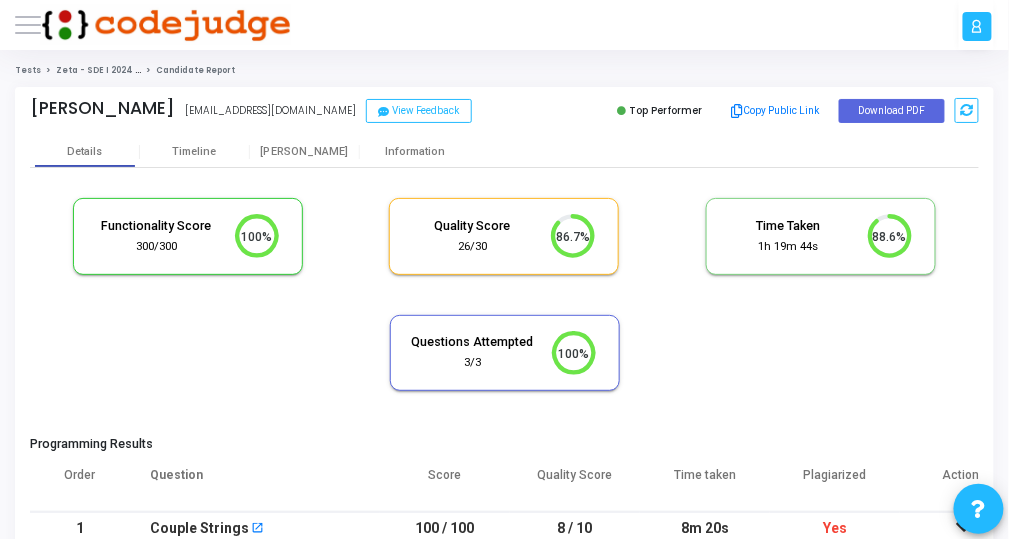 click at bounding box center [166, 25] 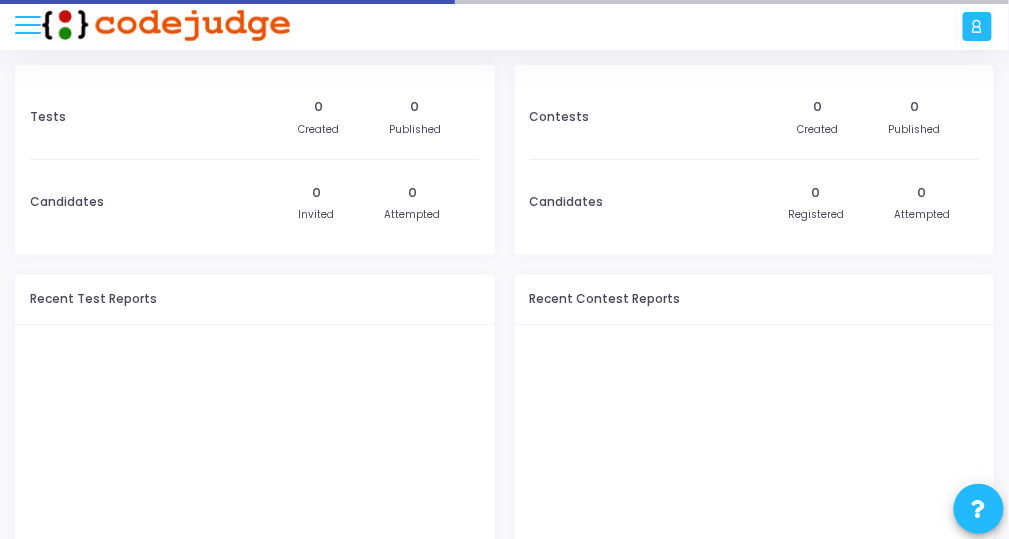 click at bounding box center [28, 25] 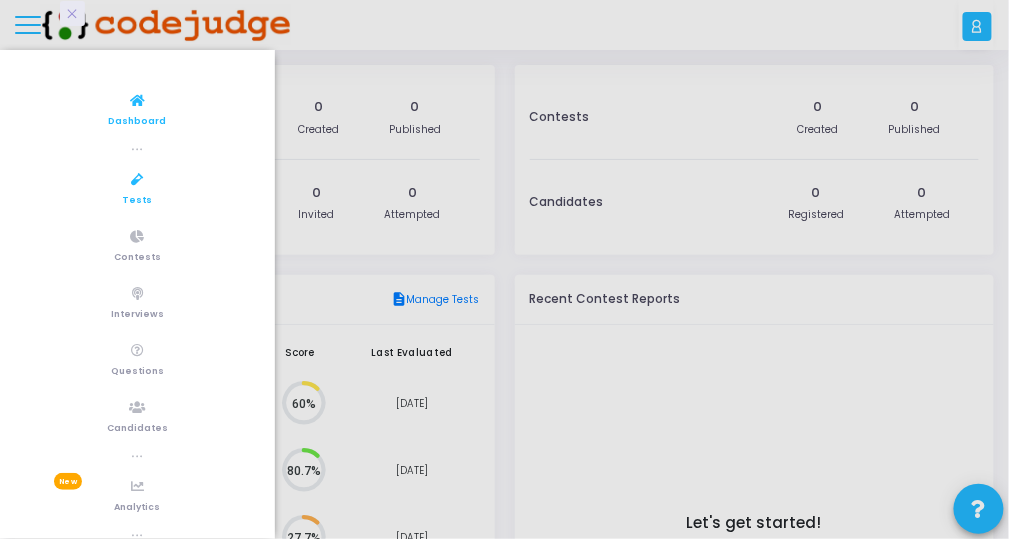 scroll, scrollTop: 8, scrollLeft: 8, axis: both 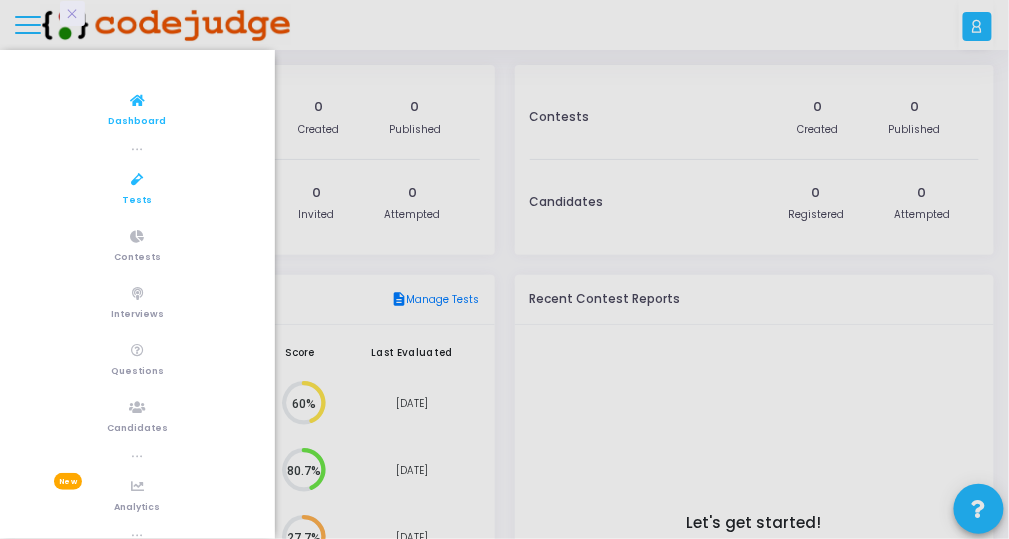 click on "Tests" at bounding box center (137, 188) 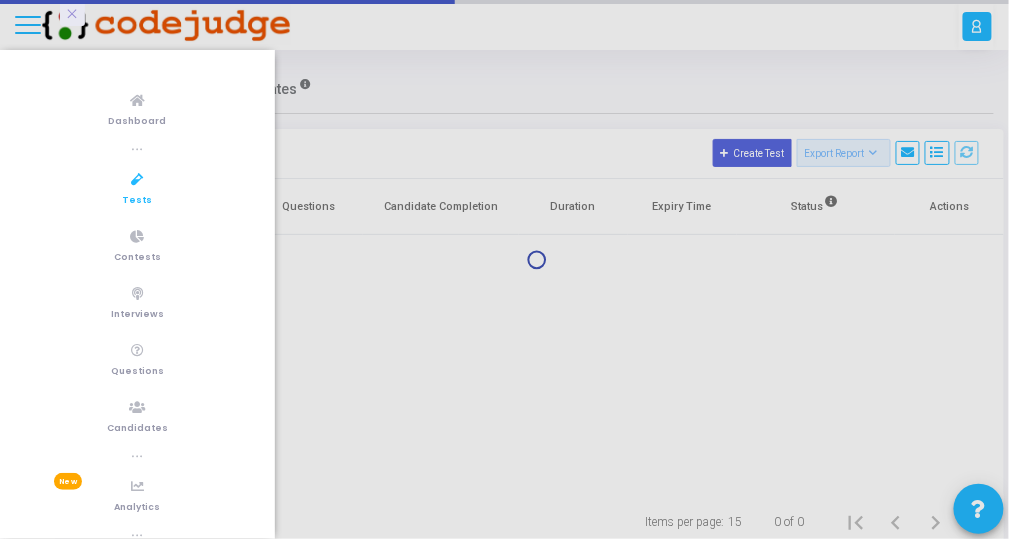 click on "Tests" at bounding box center (138, 201) 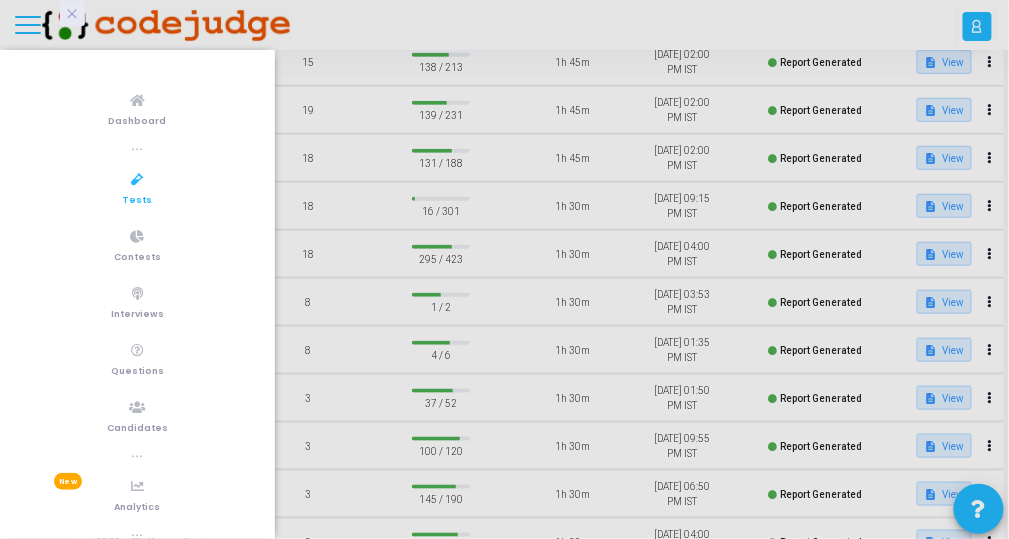 scroll, scrollTop: 320, scrollLeft: 0, axis: vertical 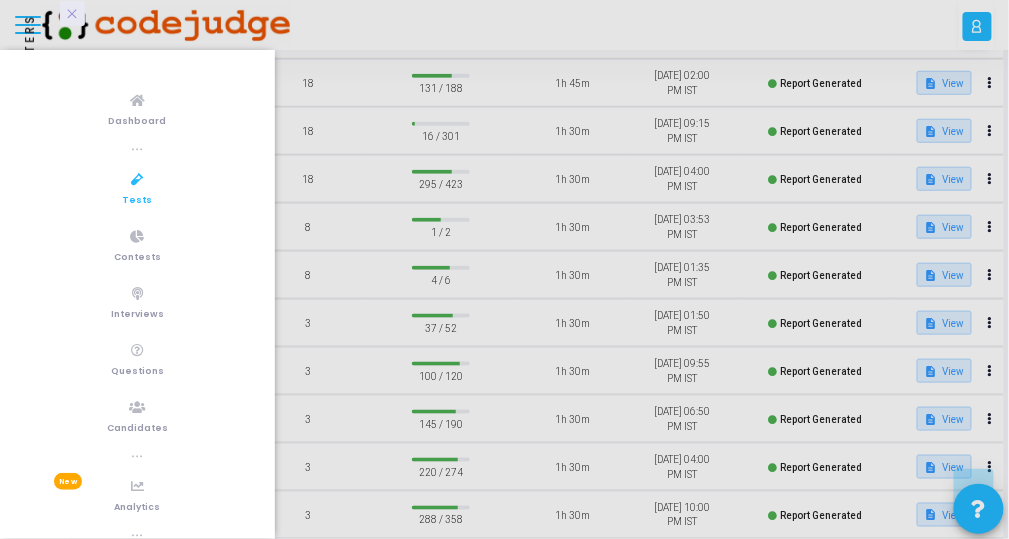click at bounding box center (138, 180) 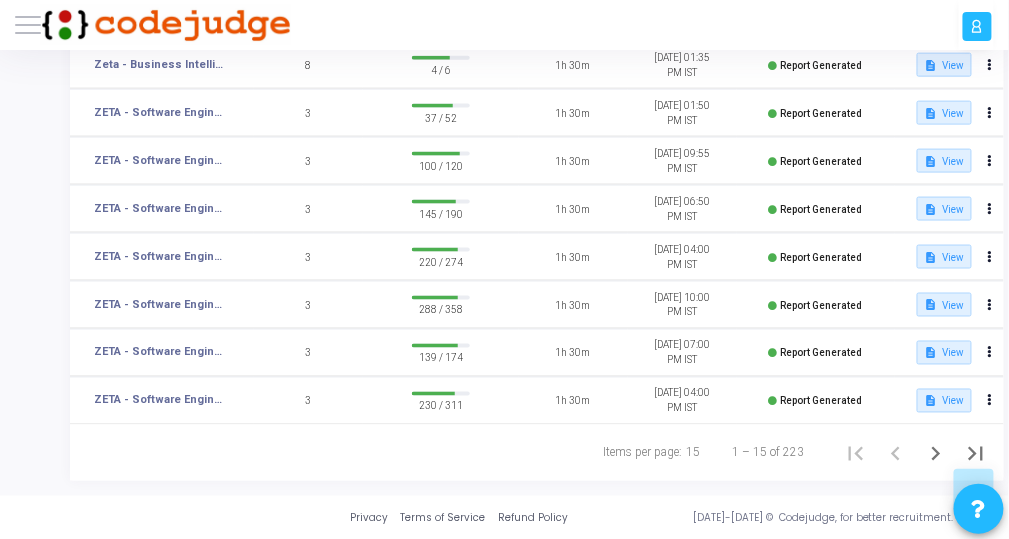 scroll, scrollTop: 531, scrollLeft: 0, axis: vertical 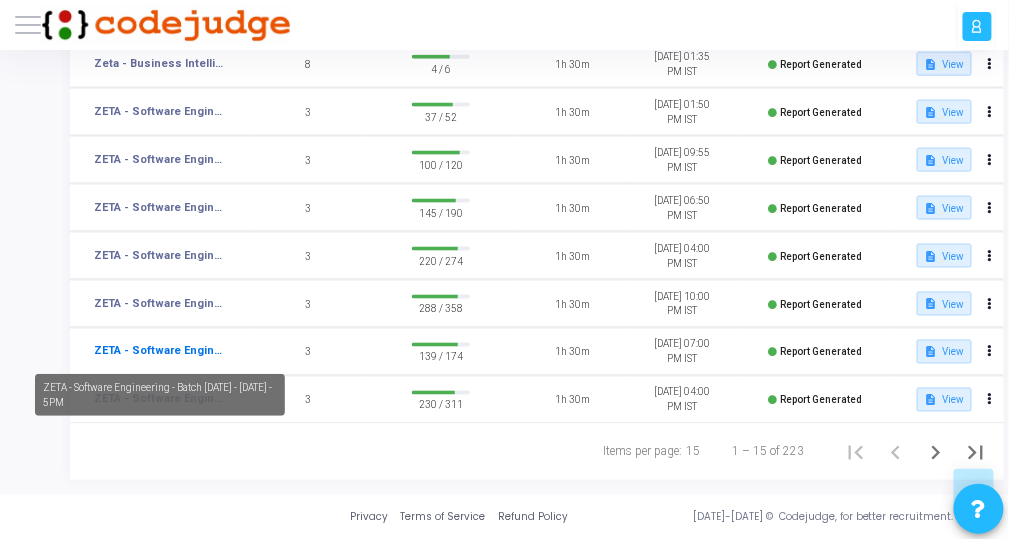 click on "ZETA - Software Engineering - Batch [DATE] - [DATE] - 5PM" 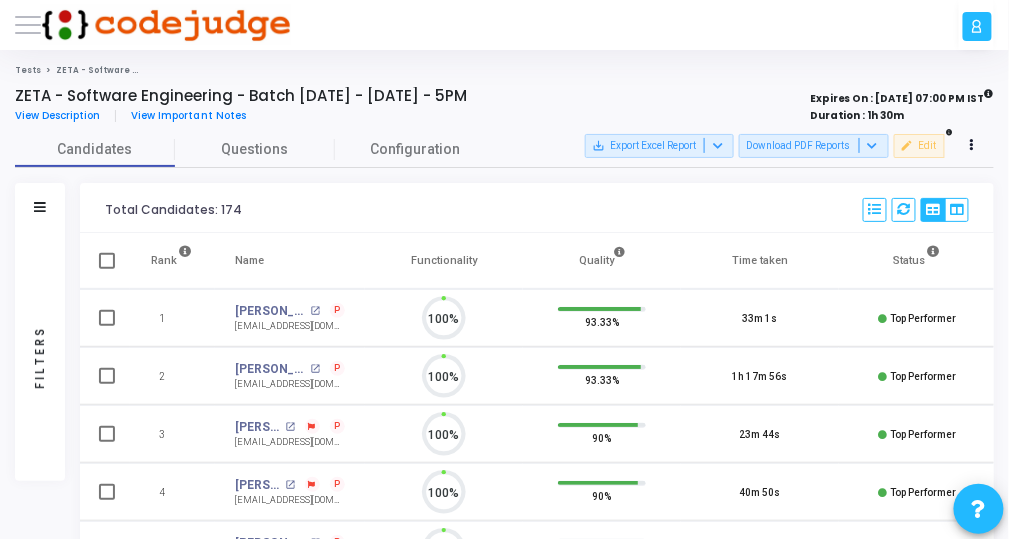 scroll, scrollTop: 8, scrollLeft: 9, axis: both 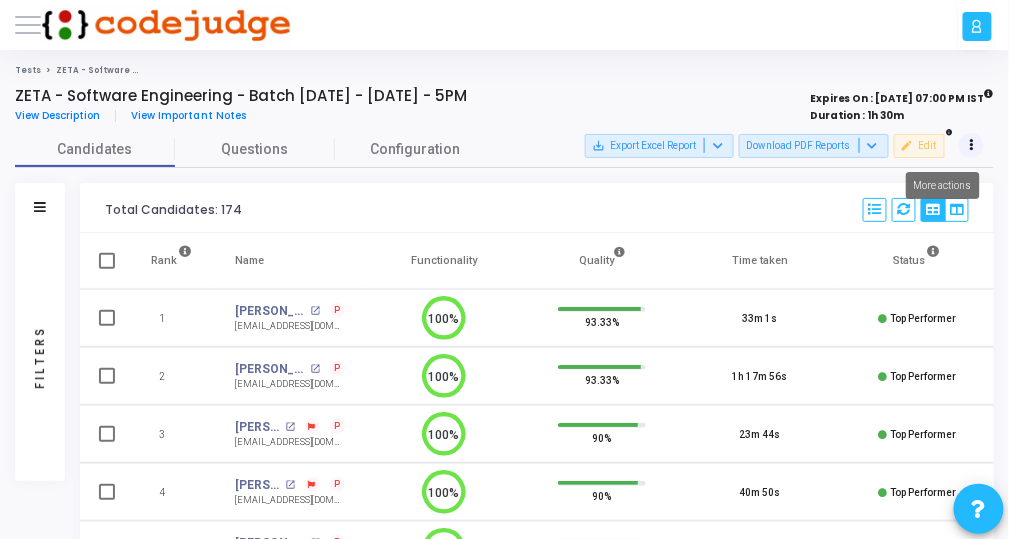 click at bounding box center [971, 145] 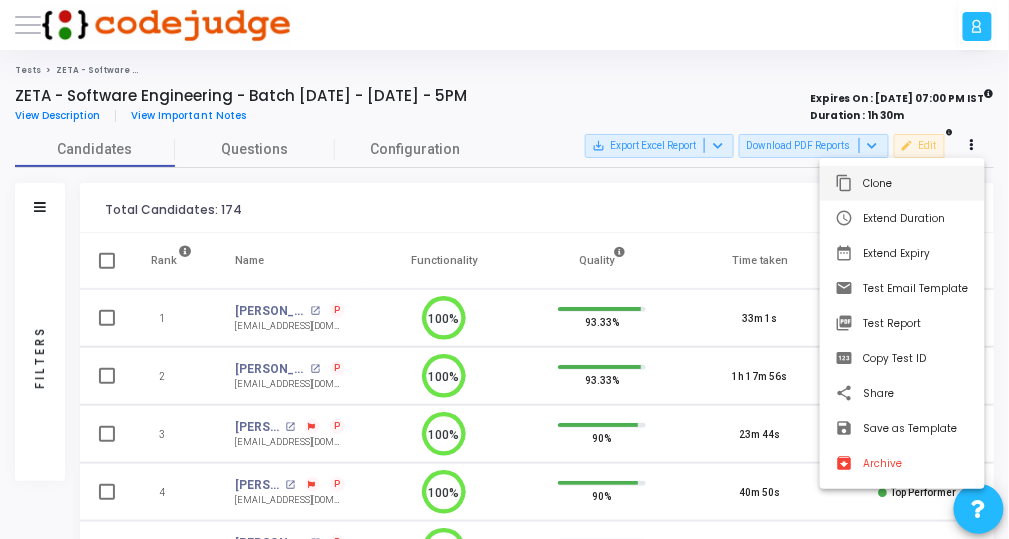 click on "content_copy  Clone" at bounding box center (902, 183) 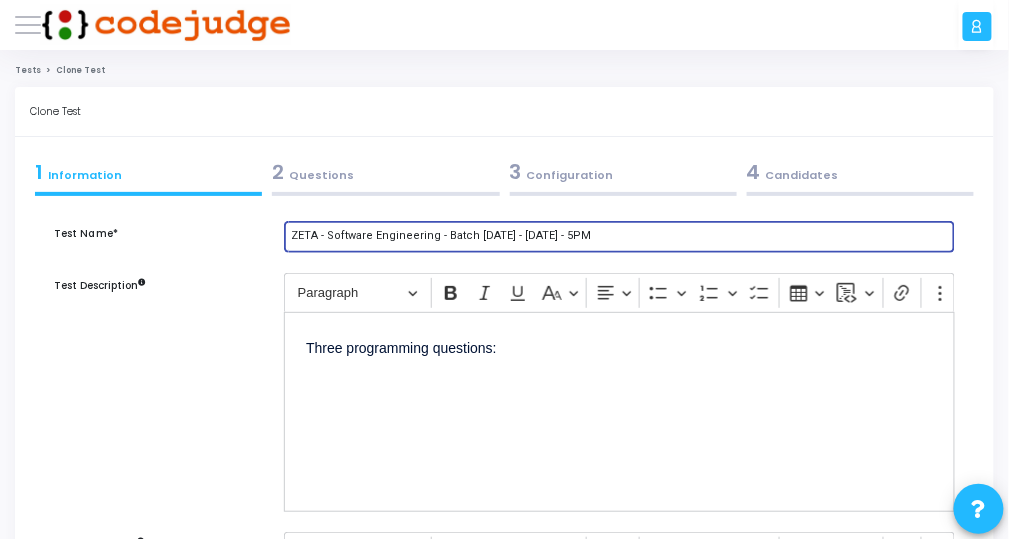 drag, startPoint x: 574, startPoint y: 235, endPoint x: 441, endPoint y: 237, distance: 133.01503 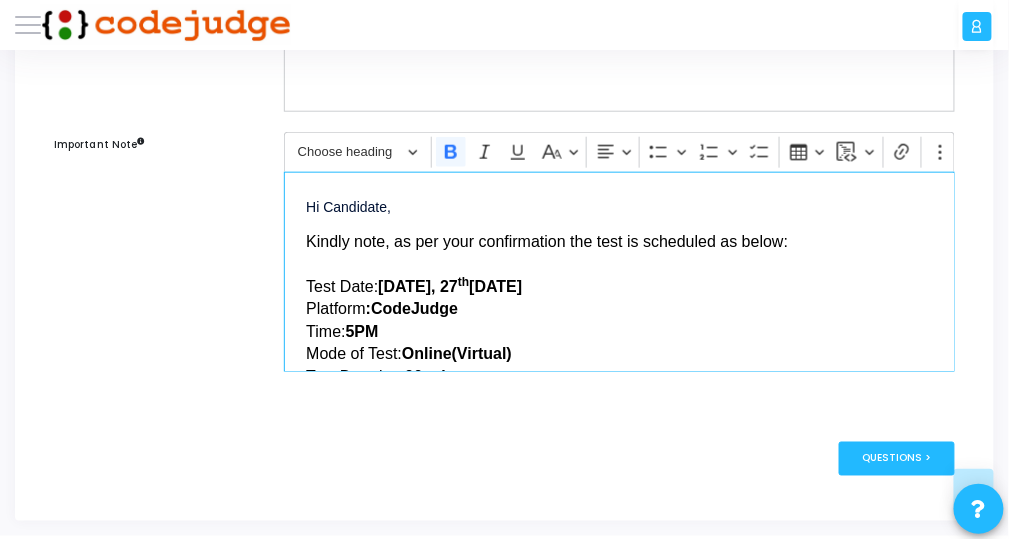 click on "[DATE]" at bounding box center [450, 286] 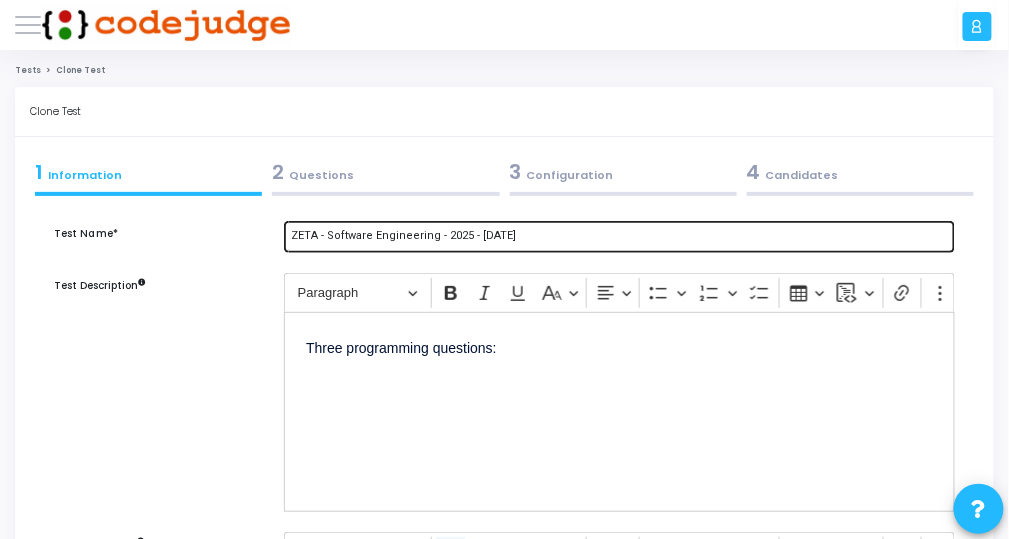 click on "ZETA - Software Engineering - 2025 - [DATE]" at bounding box center (620, 236) 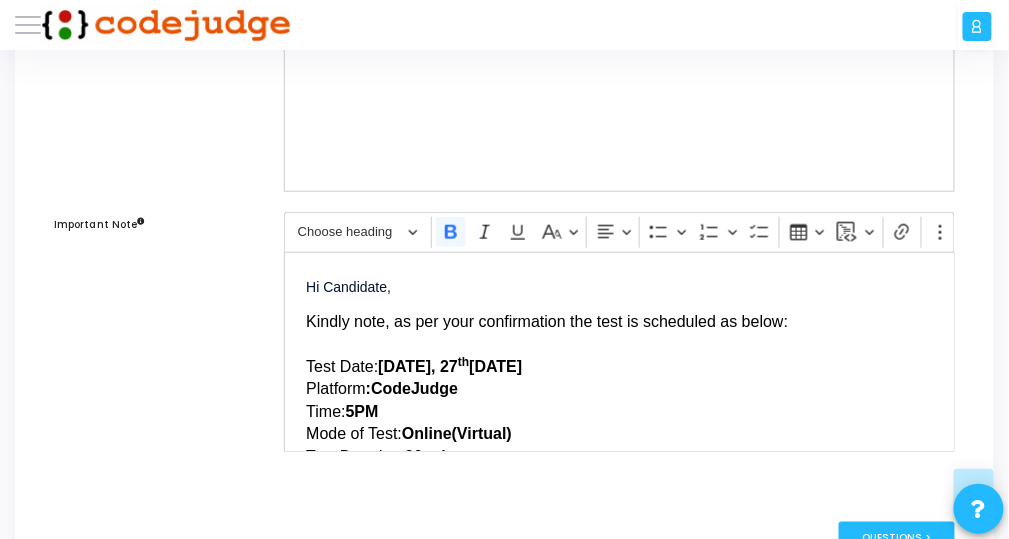 type on "ZETA - Software Engineering - 2025 - [DATE]" 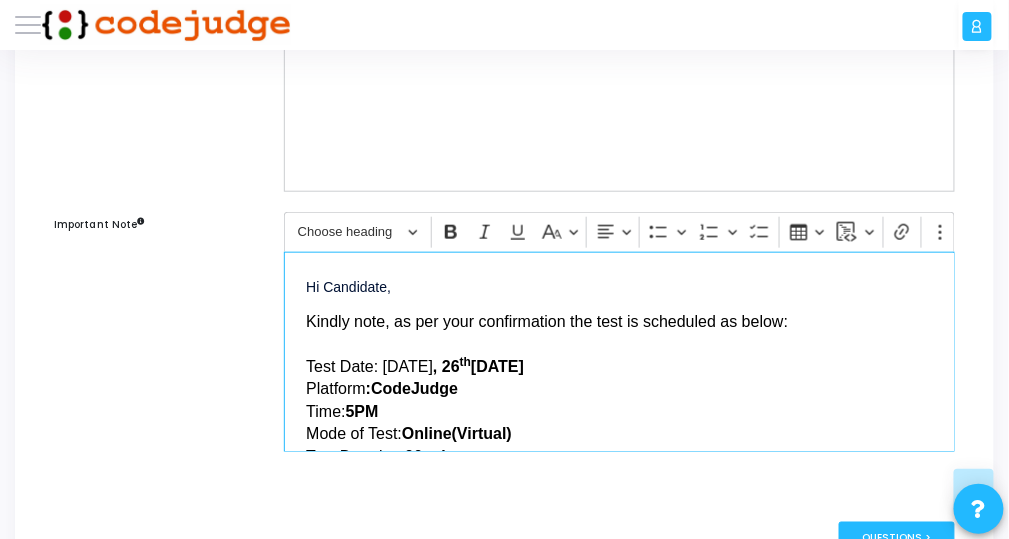 drag, startPoint x: 375, startPoint y: 361, endPoint x: 429, endPoint y: 366, distance: 54.230988 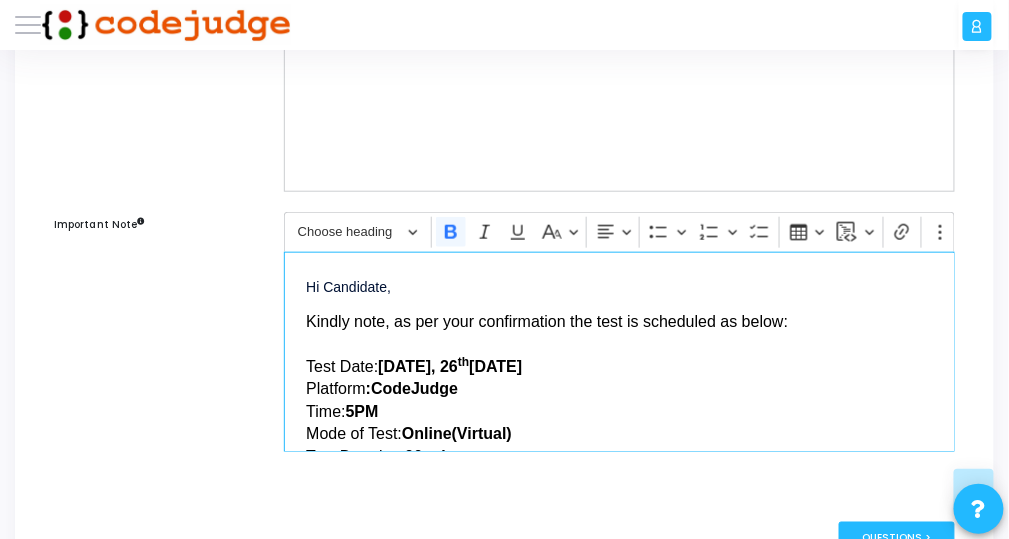 click on "5PM" at bounding box center [362, 411] 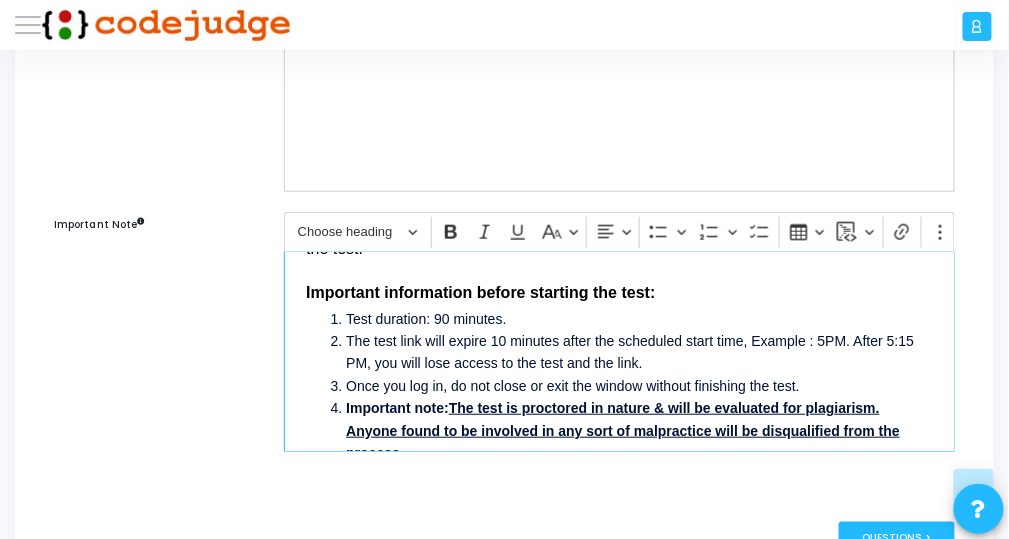 click on "The test link will expire 10 minutes after the scheduled start time, Example : 5PM. After 5:15 PM, you will lose access to the test and the link." at bounding box center [639, 352] 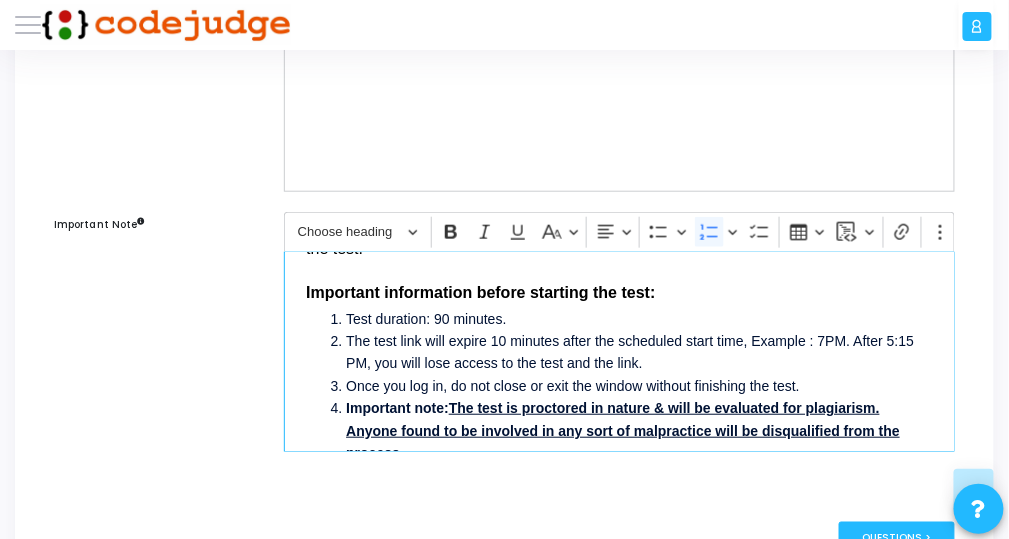 click on "The test link will expire 10 minutes after the scheduled start time, Example : 7PM. After 5:15 PM, you will lose access to the test and the link." at bounding box center [639, 352] 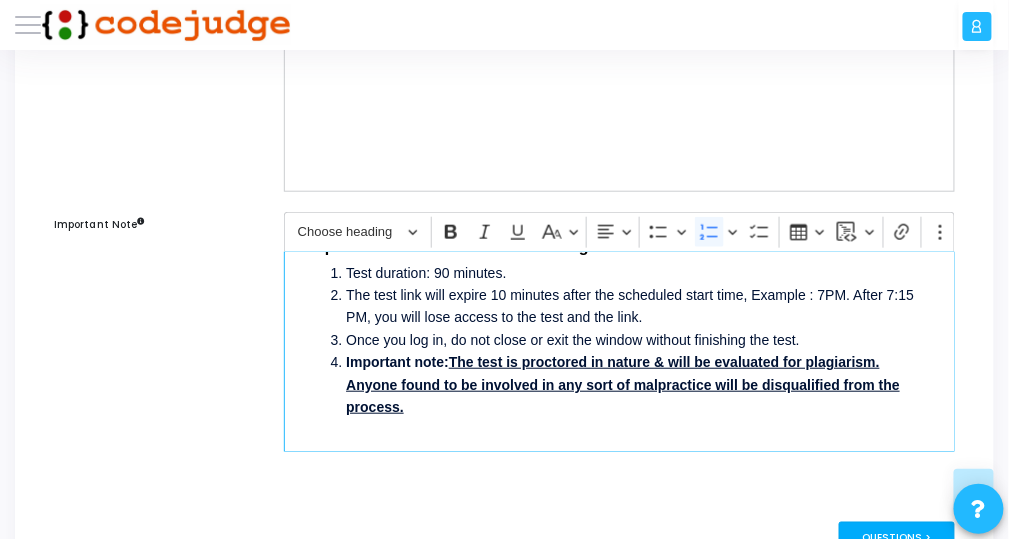 click on "Questions >" at bounding box center (897, 539) 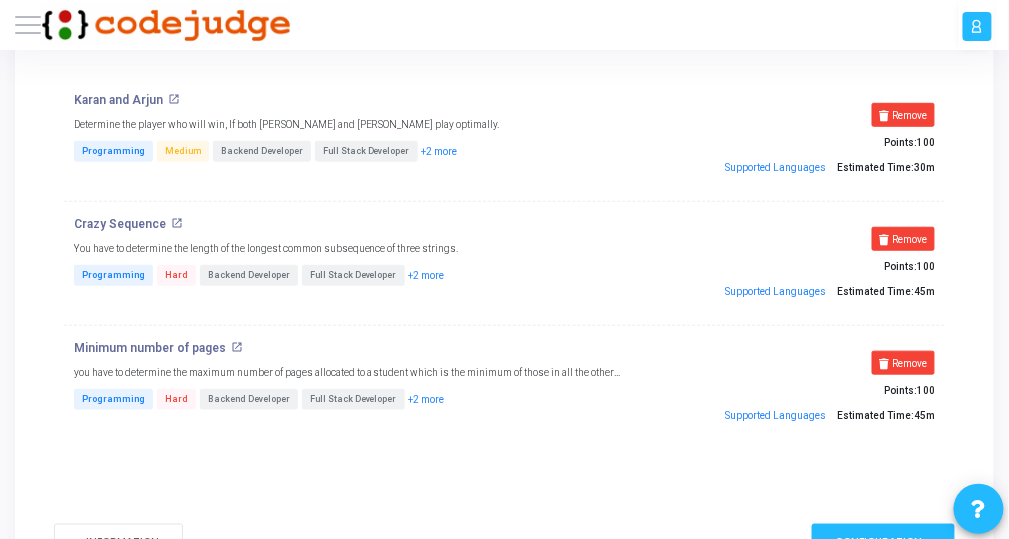 scroll, scrollTop: 240, scrollLeft: 0, axis: vertical 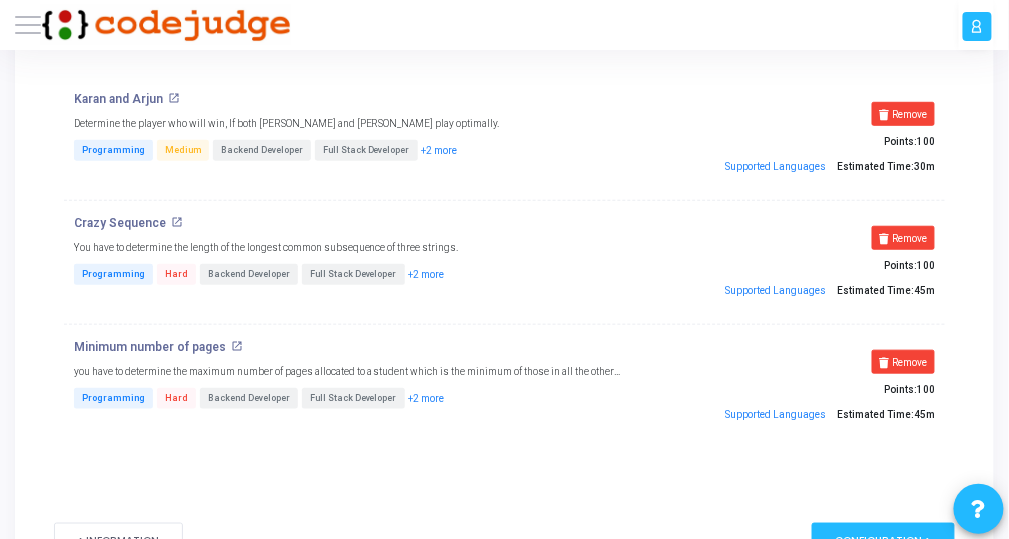 drag, startPoint x: 909, startPoint y: 356, endPoint x: 898, endPoint y: 358, distance: 11.18034 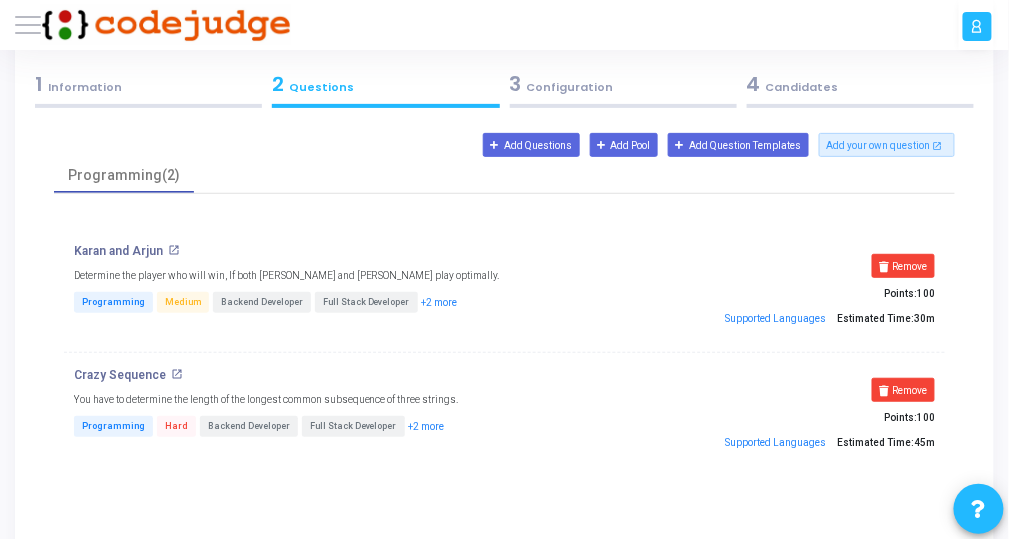 scroll, scrollTop: 0, scrollLeft: 0, axis: both 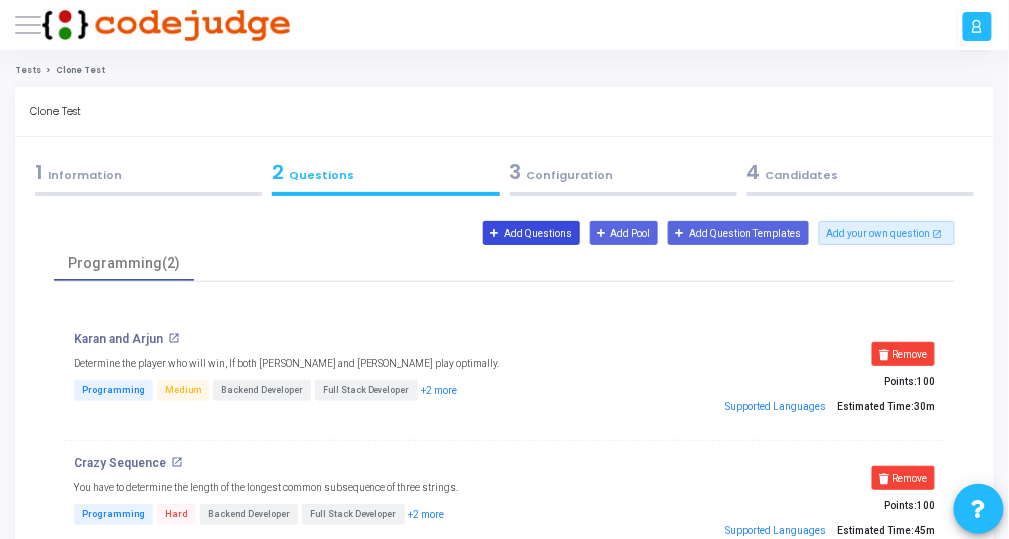 click on "Add Questions" at bounding box center [531, 233] 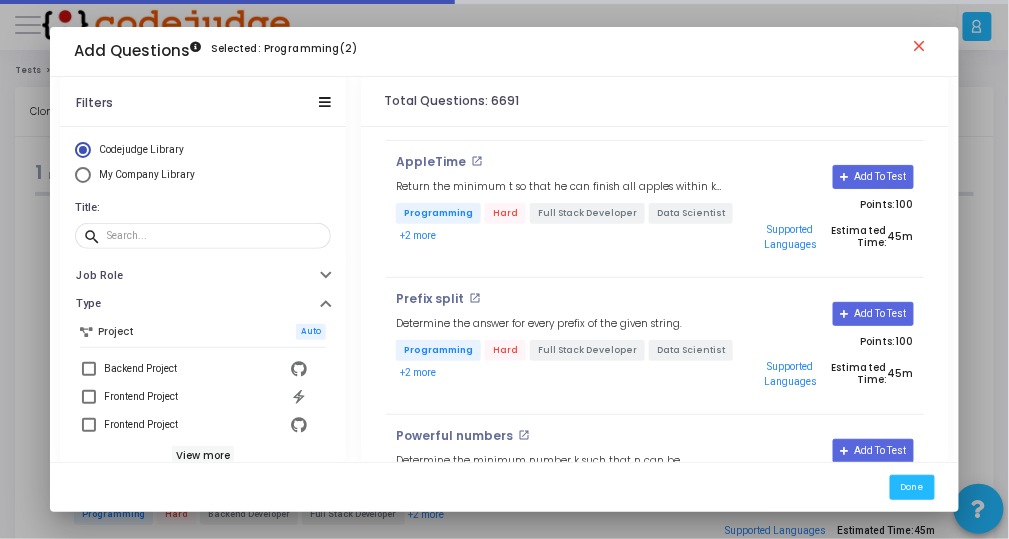 scroll, scrollTop: 240, scrollLeft: 0, axis: vertical 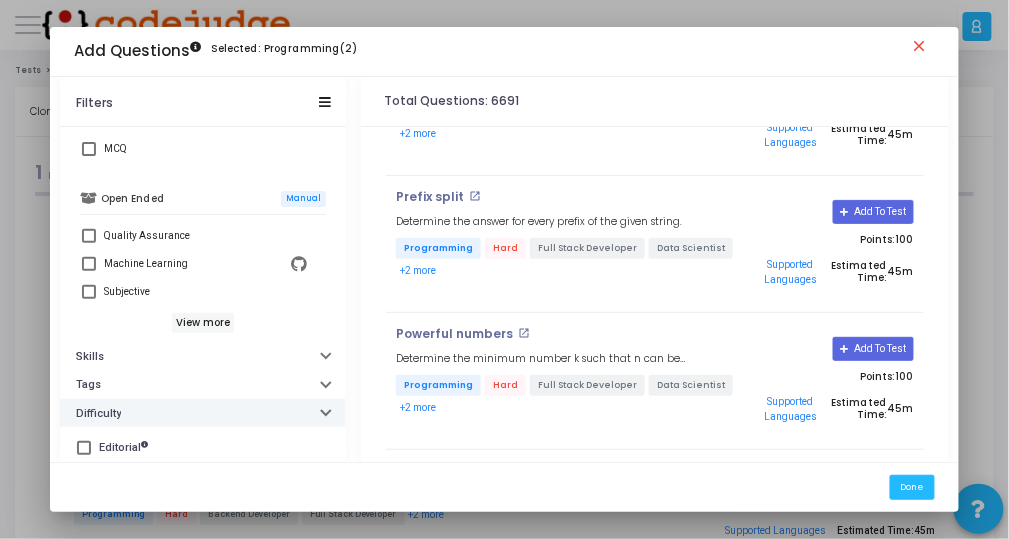 click on "Difficulty" at bounding box center [203, 413] 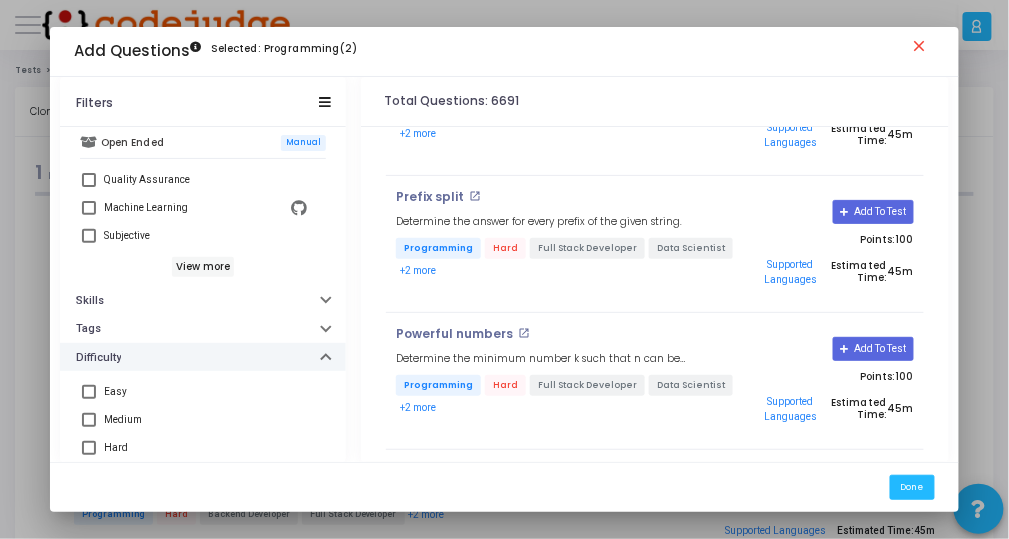 scroll, scrollTop: 626, scrollLeft: 0, axis: vertical 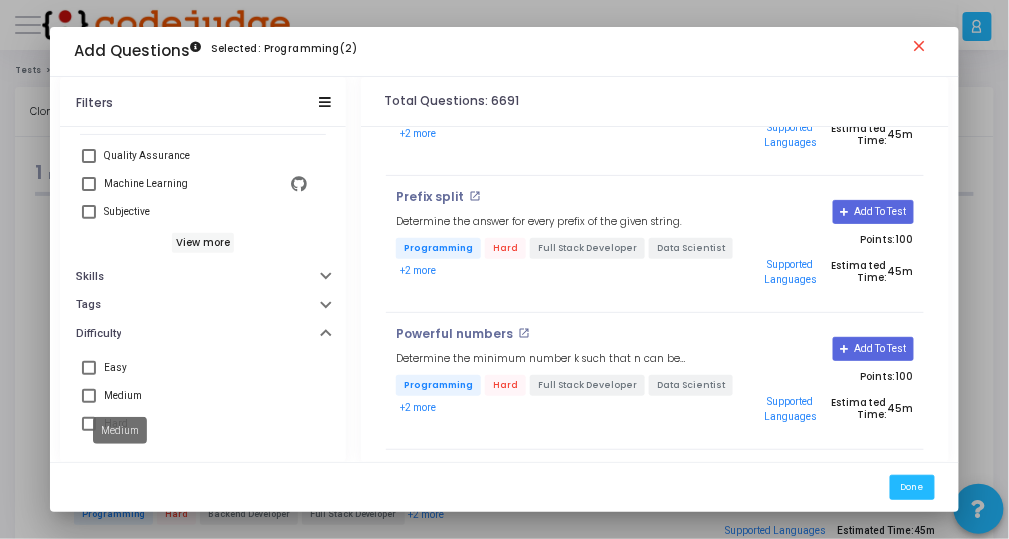 click on "Medium" at bounding box center (123, 396) 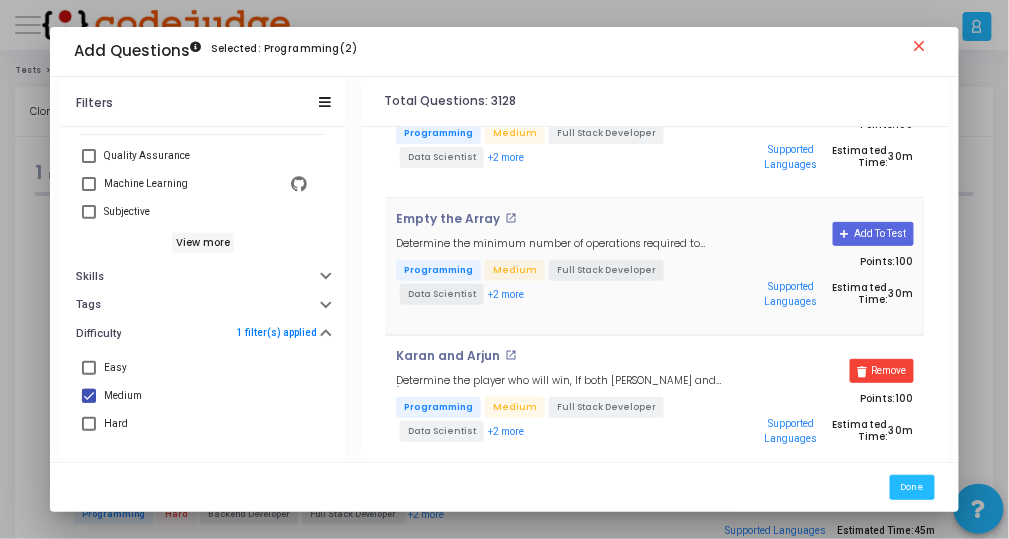 scroll, scrollTop: 1440, scrollLeft: 0, axis: vertical 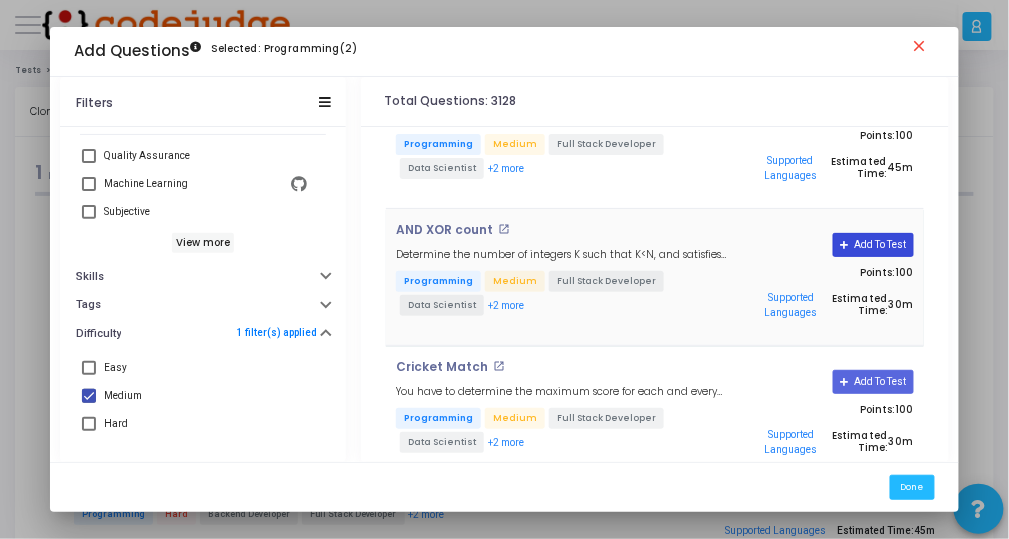 click on "Add To Test" at bounding box center (873, 245) 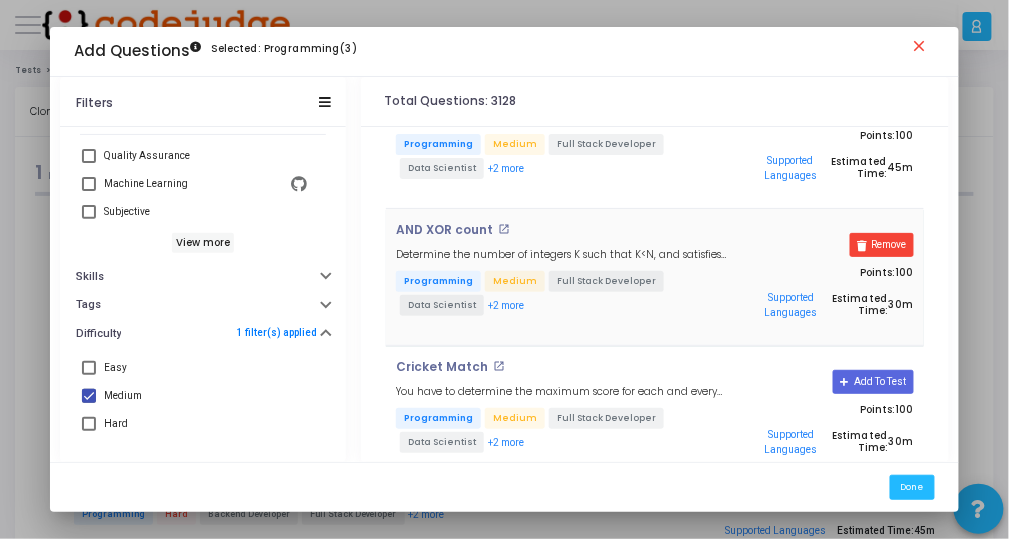 click on "close" at bounding box center [923, 49] 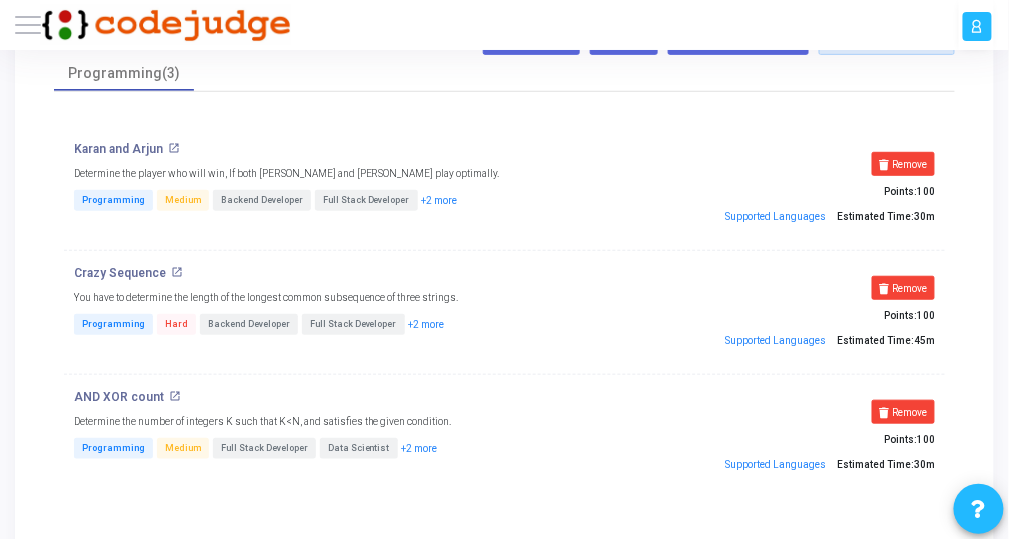 scroll, scrollTop: 80, scrollLeft: 0, axis: vertical 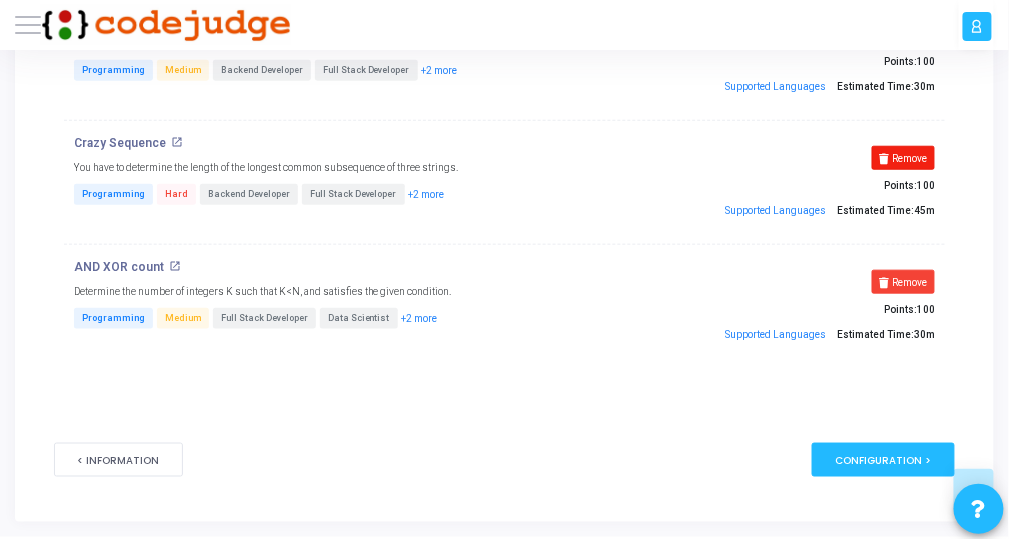click on "Remove" at bounding box center [904, 158] 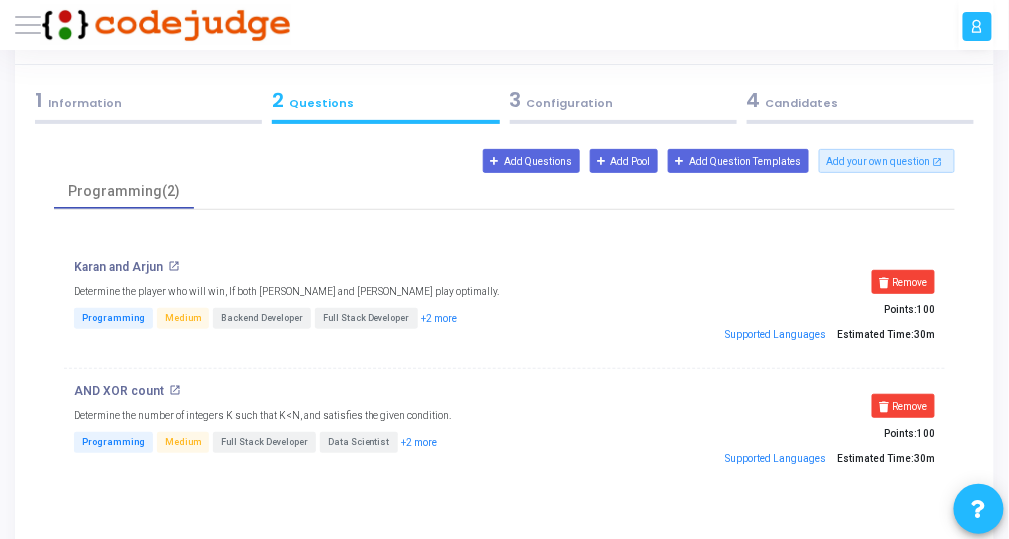 scroll, scrollTop: 0, scrollLeft: 0, axis: both 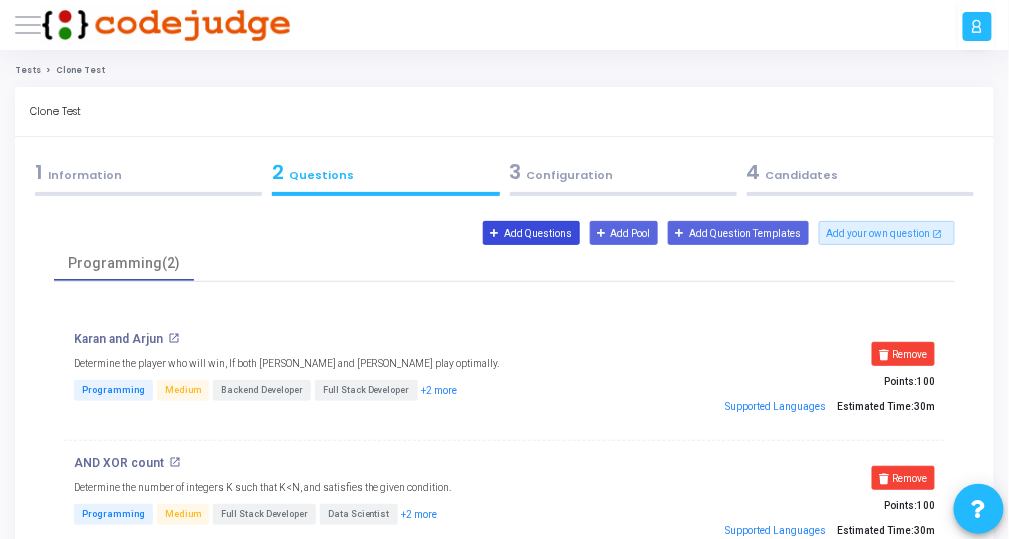 click on "Add Questions" at bounding box center [531, 233] 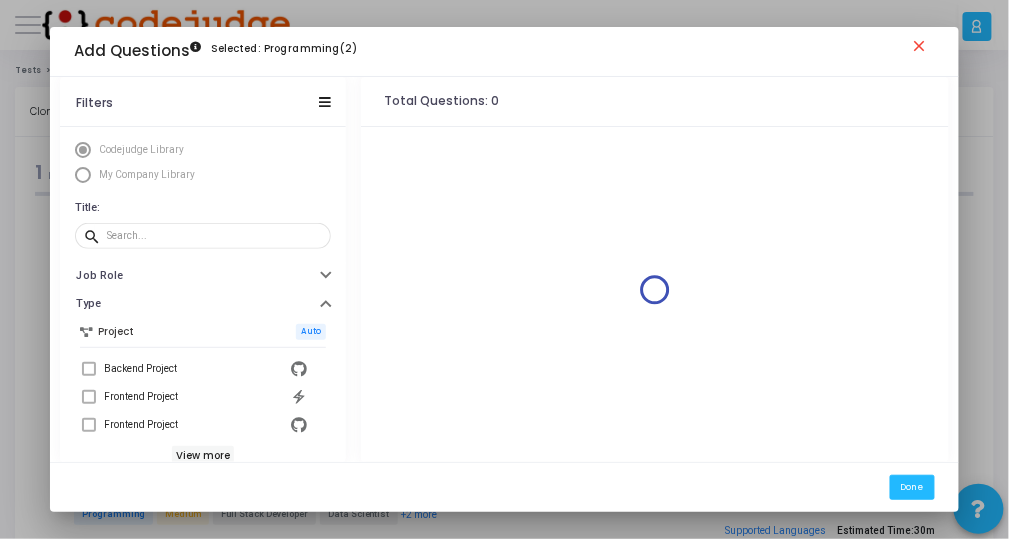 click on "My Company Library" at bounding box center (147, 174) 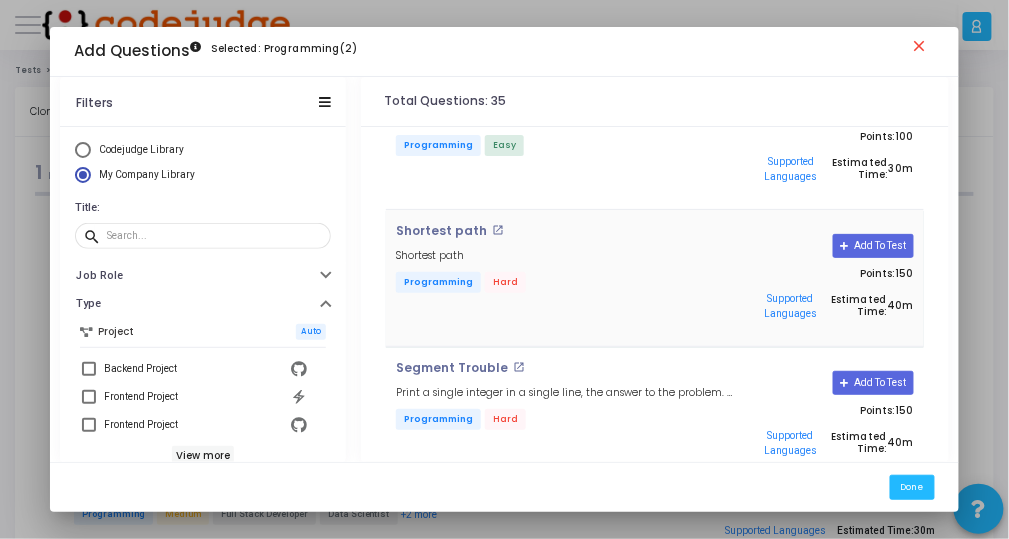 scroll, scrollTop: 640, scrollLeft: 0, axis: vertical 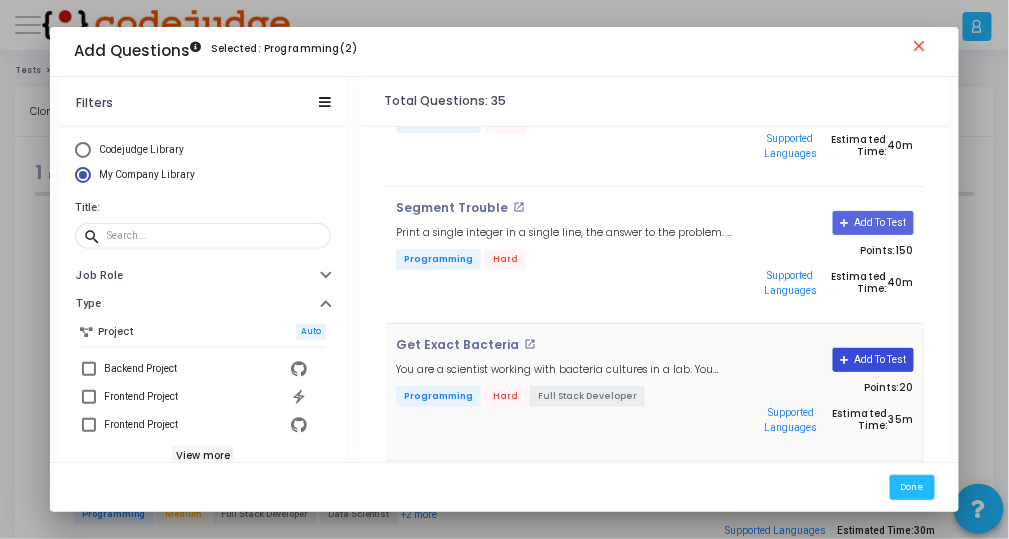 click on "Add To Test" at bounding box center (873, 360) 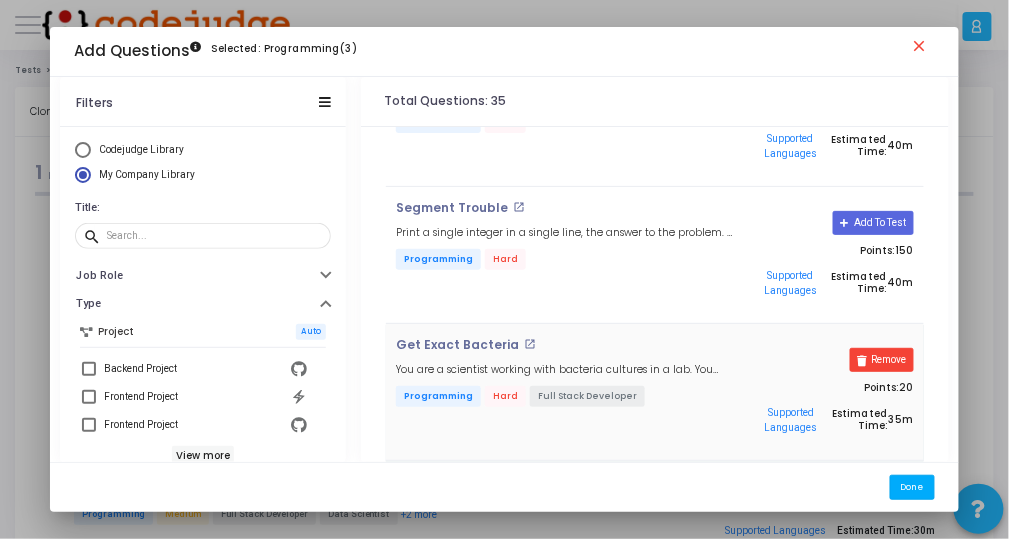 click on "Done" at bounding box center [912, 487] 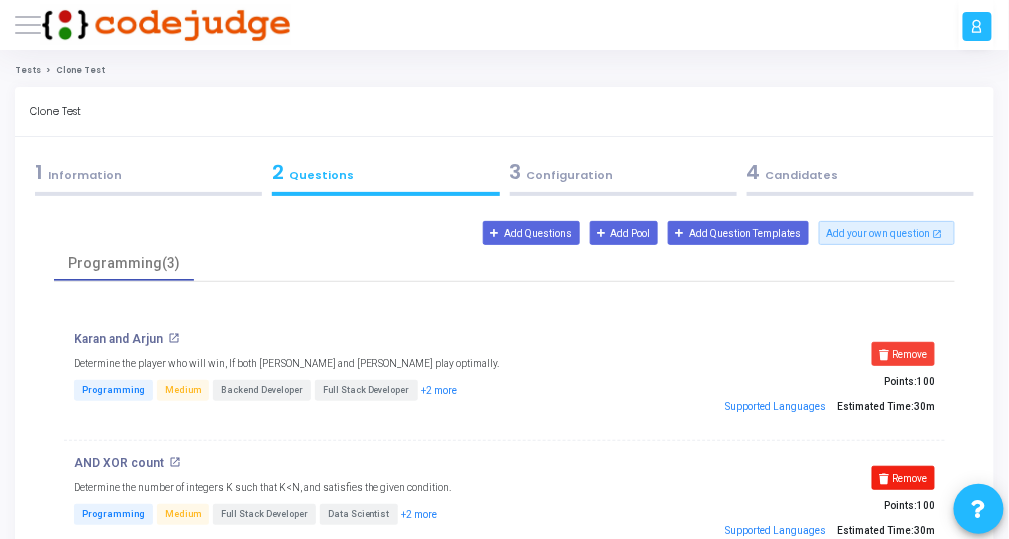 click on "Remove" at bounding box center [904, 354] 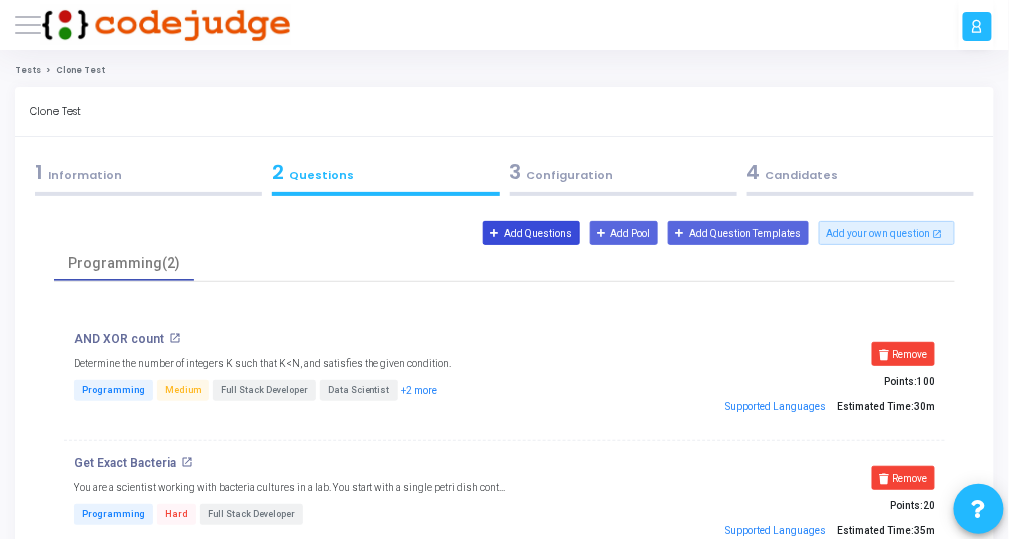 click on "Add Questions" at bounding box center (531, 233) 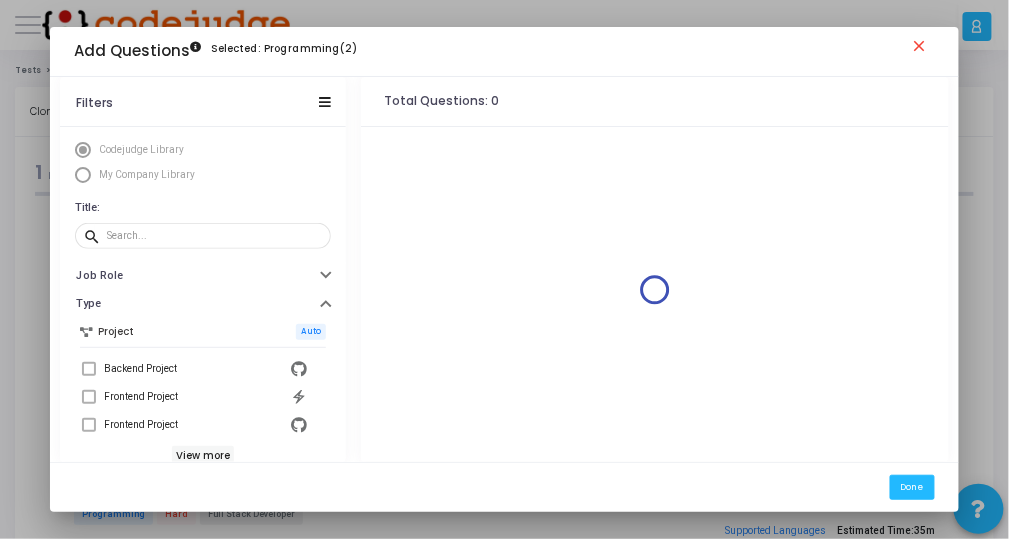 click on "My Company Library" at bounding box center (147, 174) 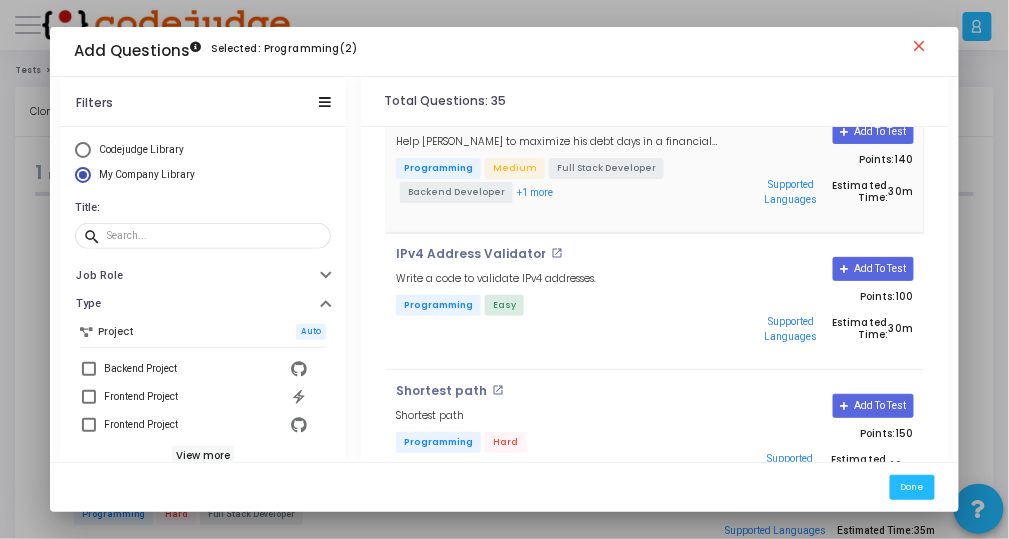 scroll, scrollTop: 160, scrollLeft: 0, axis: vertical 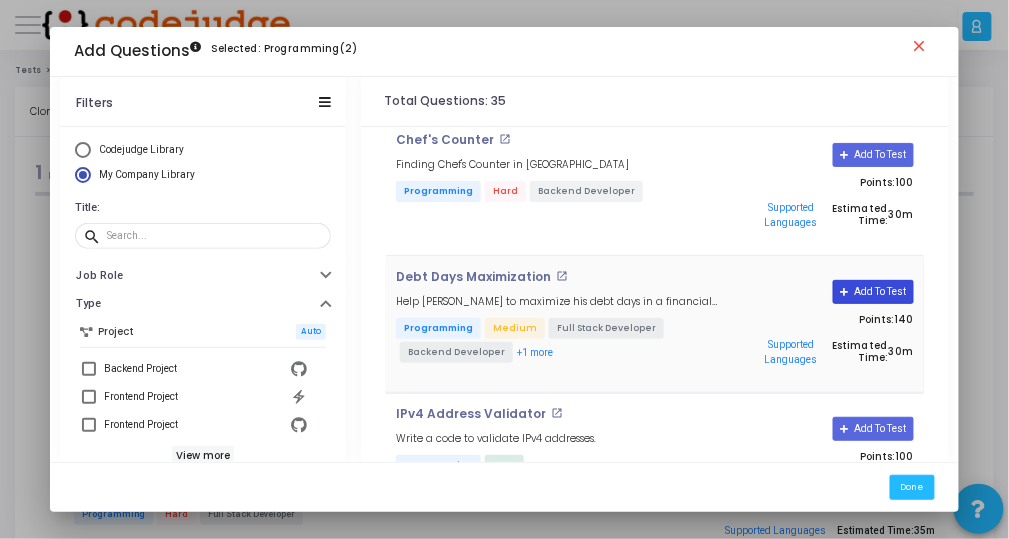 click on "Add To Test" at bounding box center [873, 292] 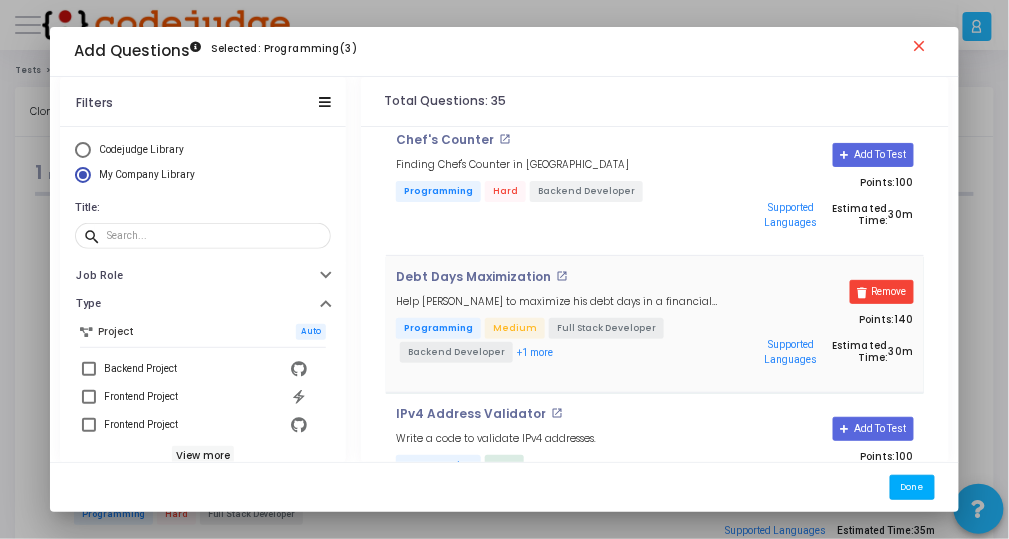click on "Done" at bounding box center [912, 487] 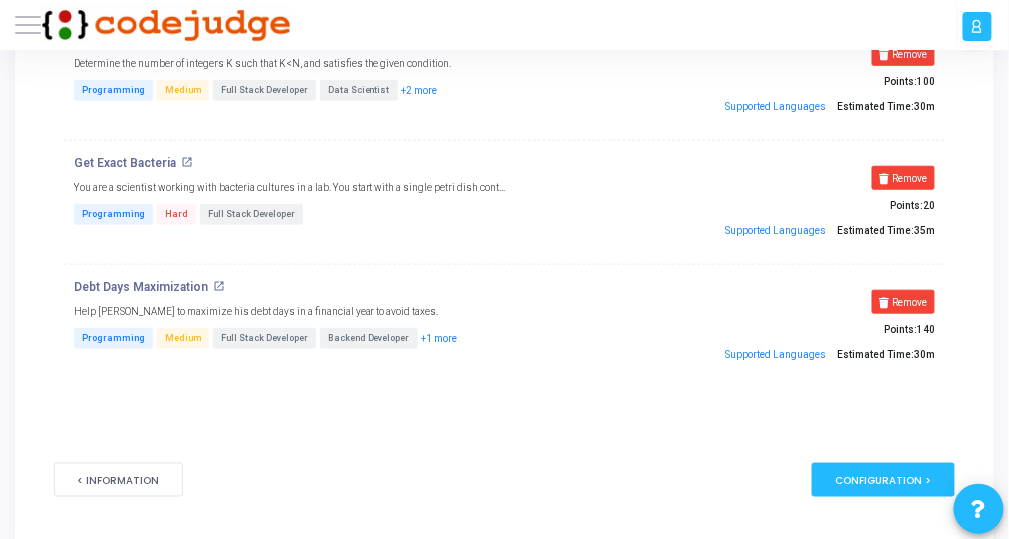 scroll, scrollTop: 354, scrollLeft: 0, axis: vertical 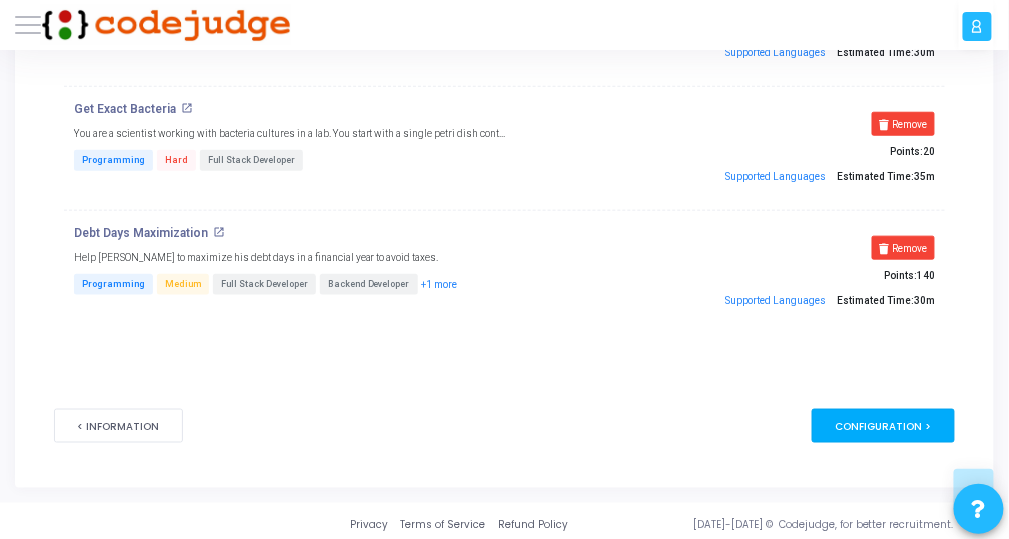 click on "Configuration >" at bounding box center (883, 426) 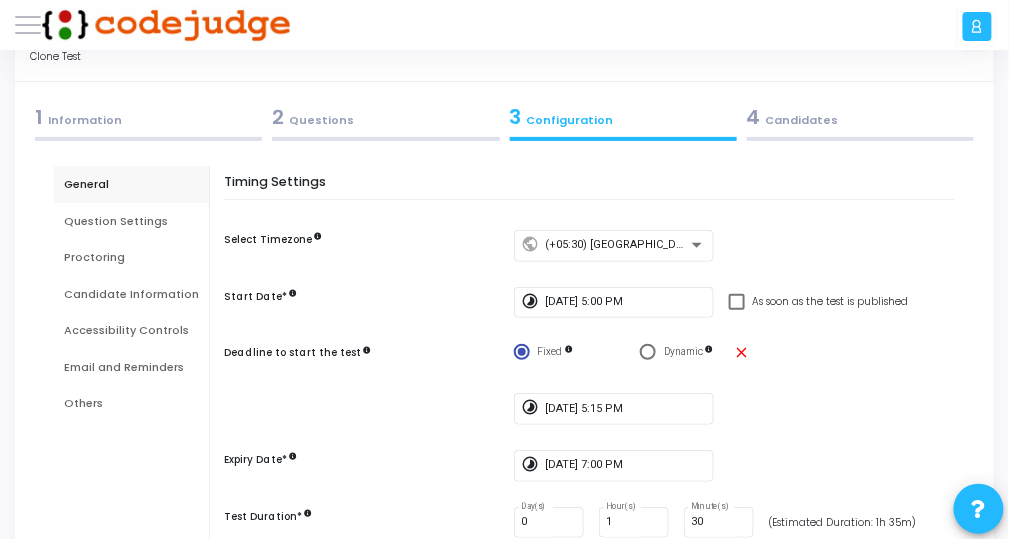 scroll, scrollTop: 0, scrollLeft: 0, axis: both 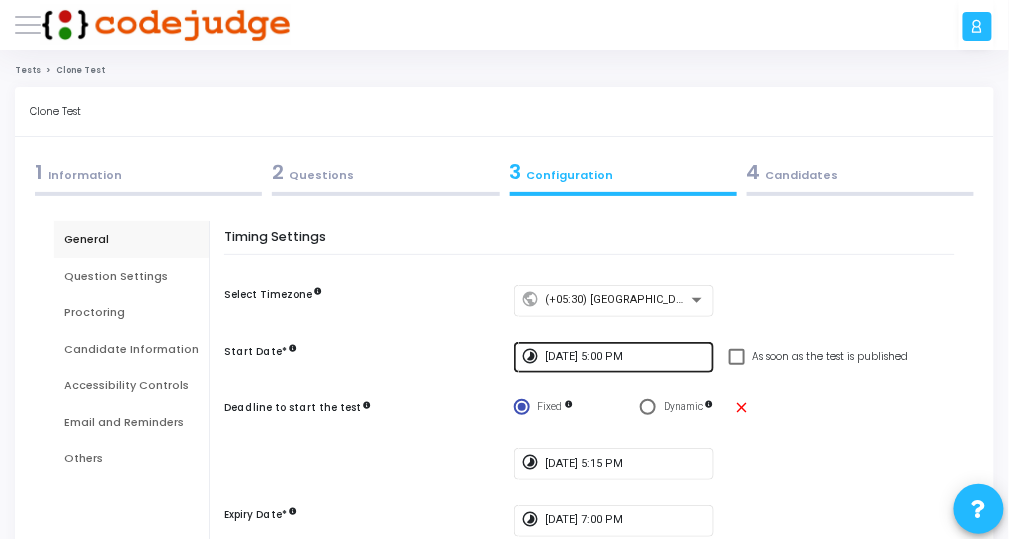click on "[DATE] 5:00 PM" at bounding box center [625, 357] 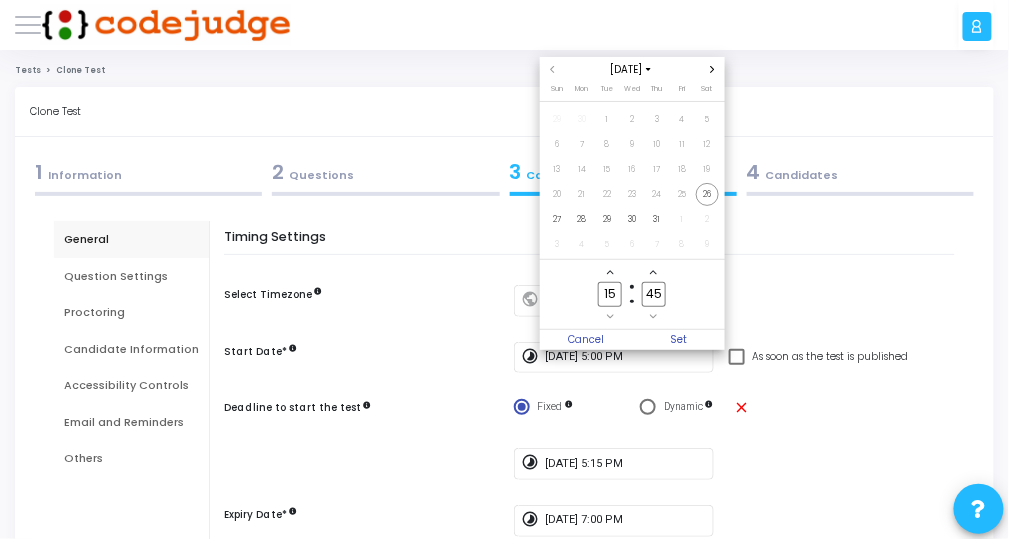 click 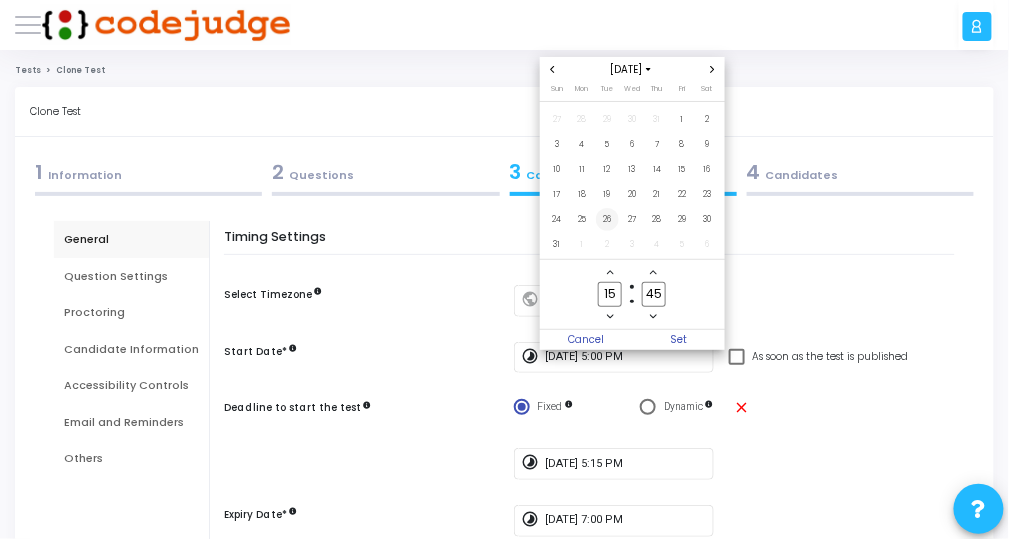 click on "26" at bounding box center [607, 219] 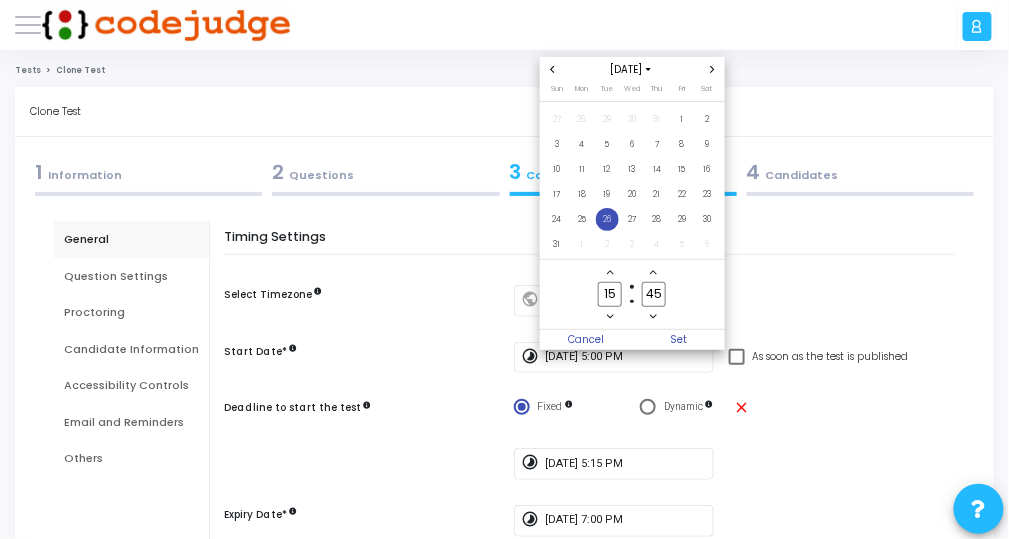 click 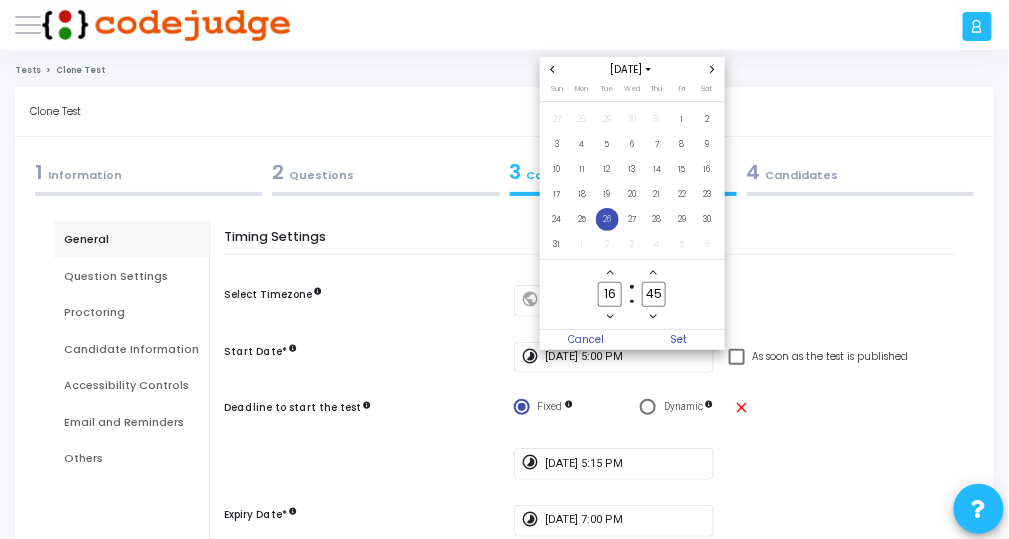 click 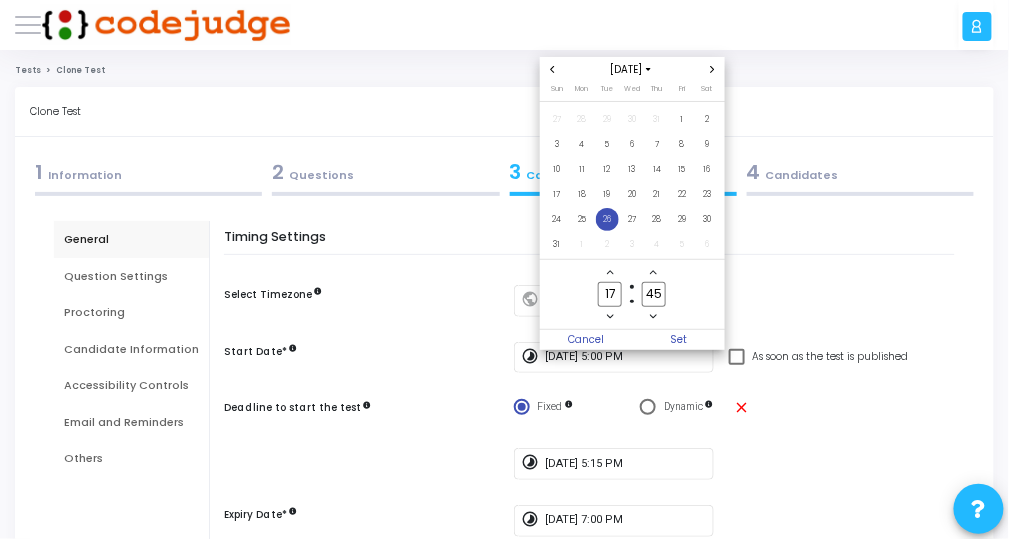 click 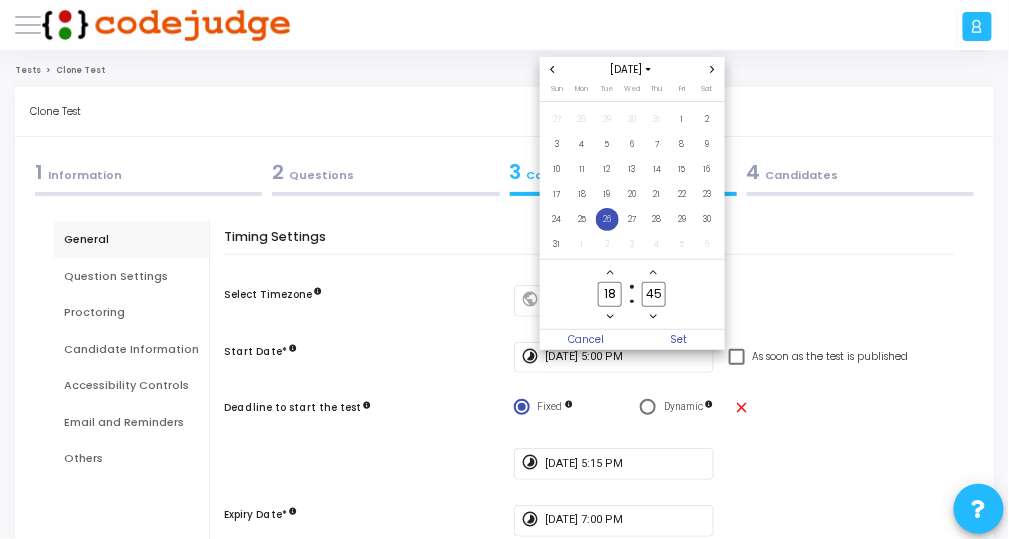 click 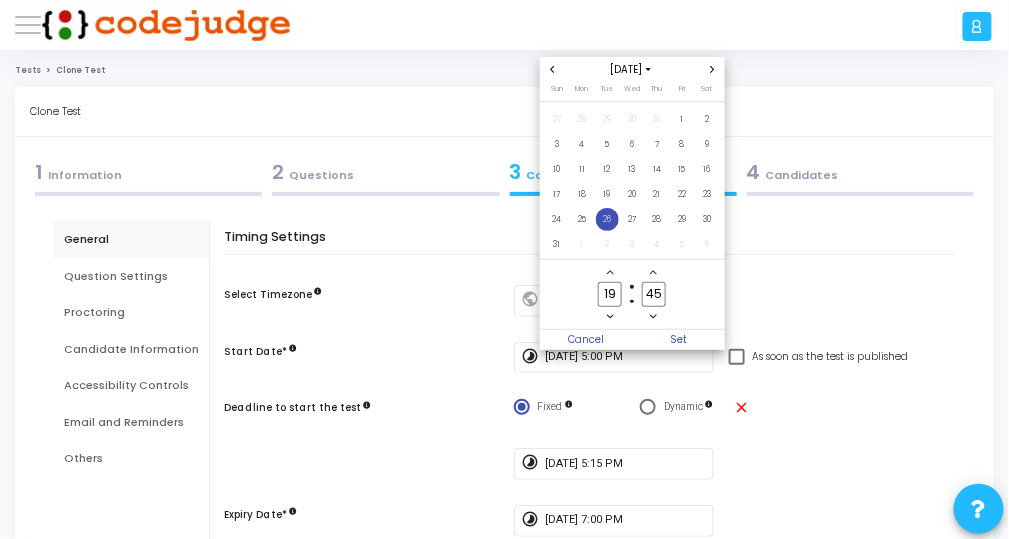 click on "45 Minute" 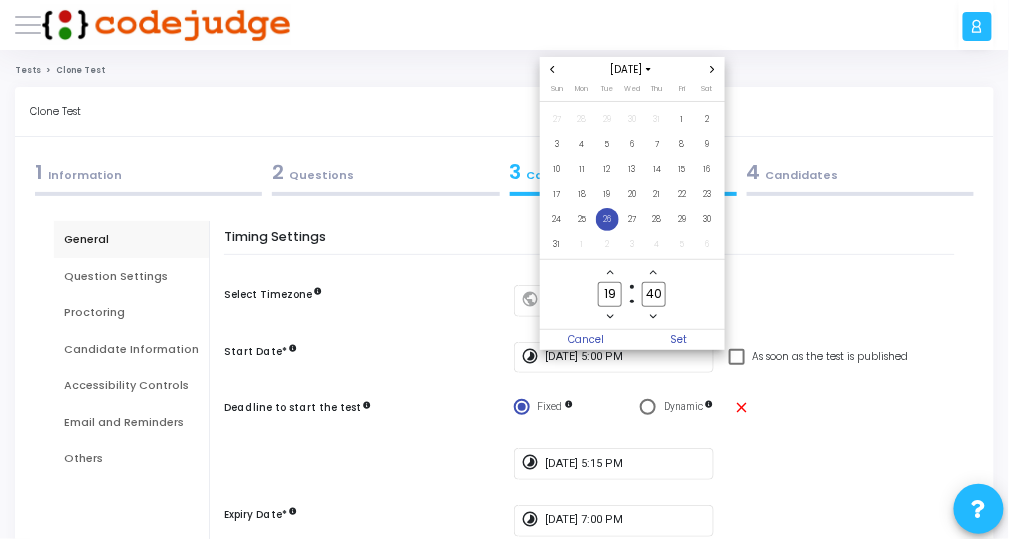 type on "4" 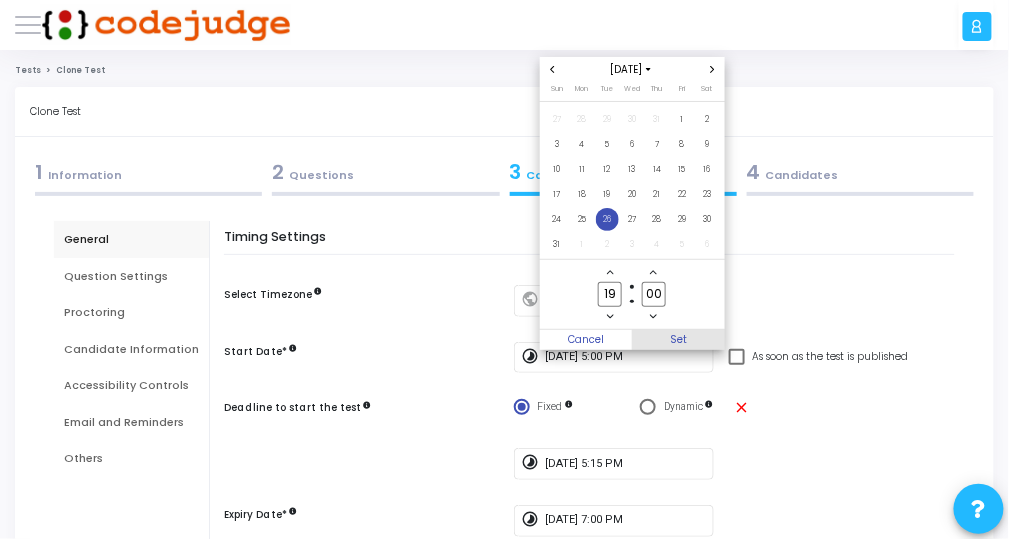 type on "00" 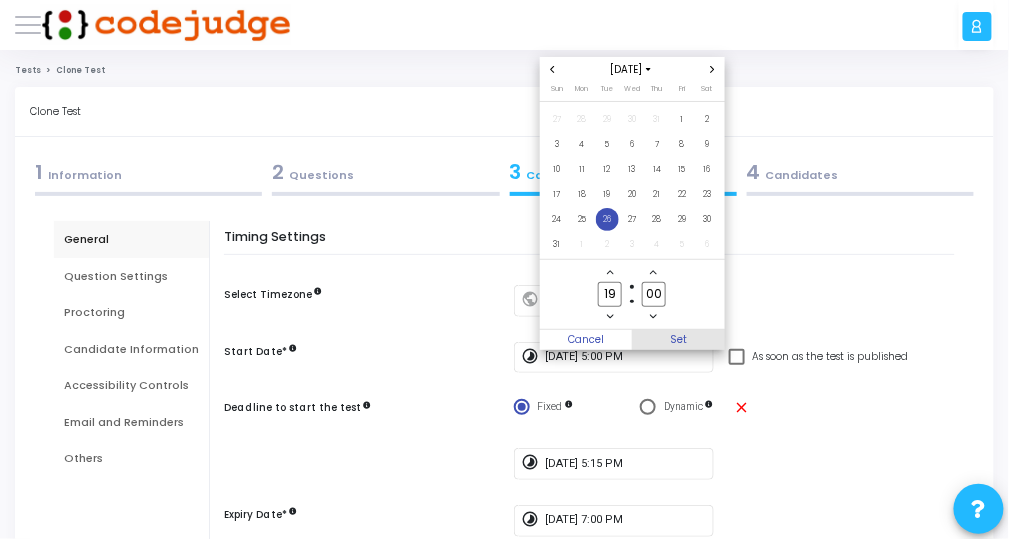 click on "Set" at bounding box center (678, 340) 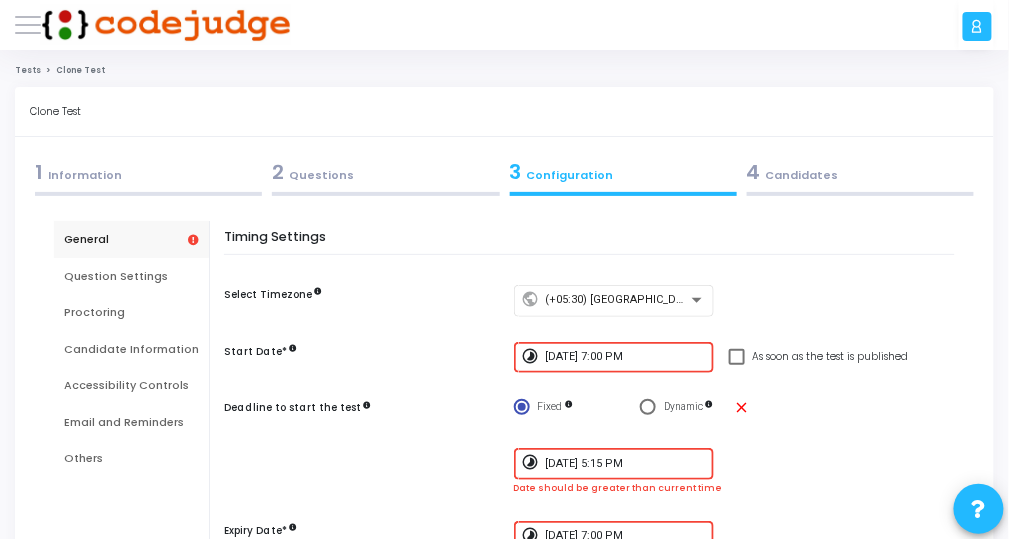 click on "[DATE] 5:15 PM" at bounding box center [625, 464] 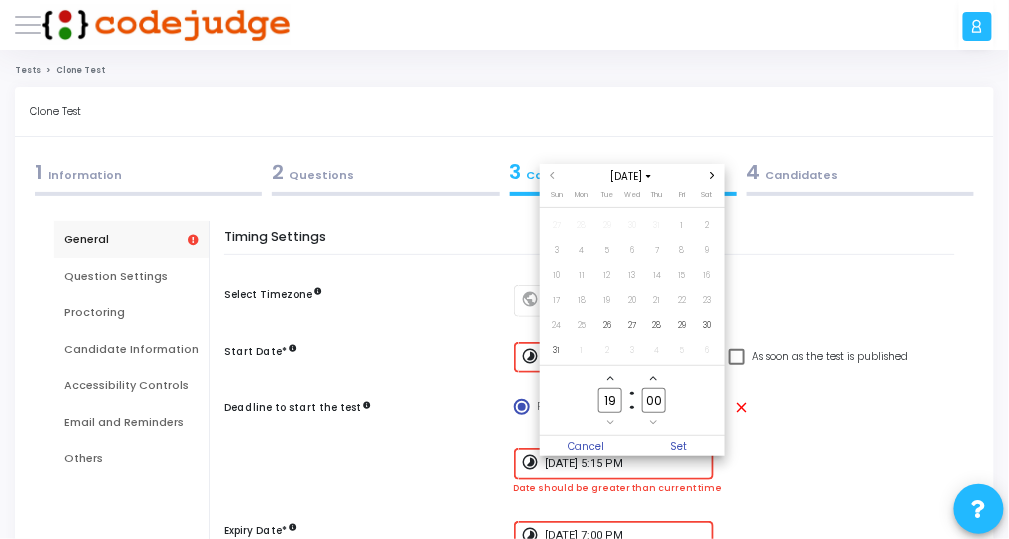 click 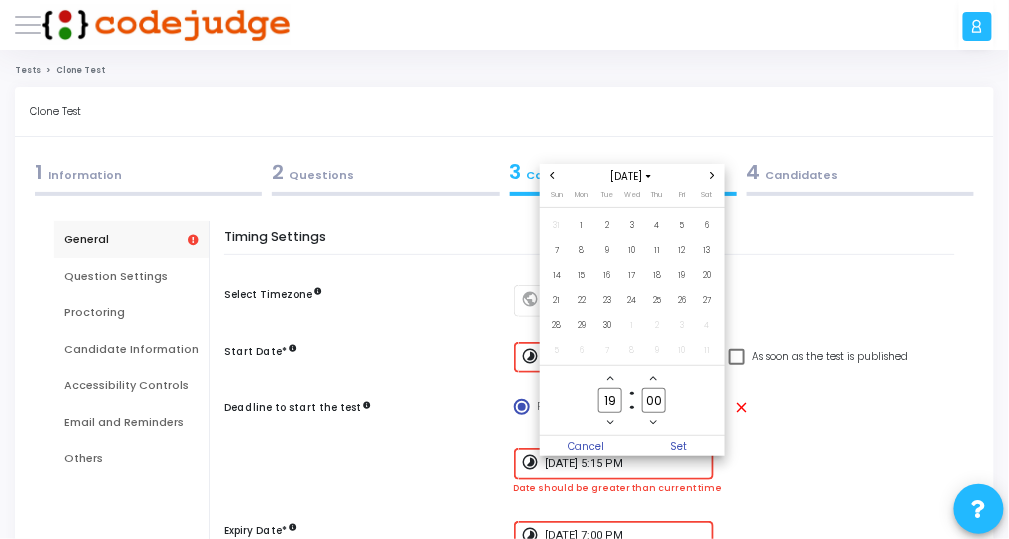 click 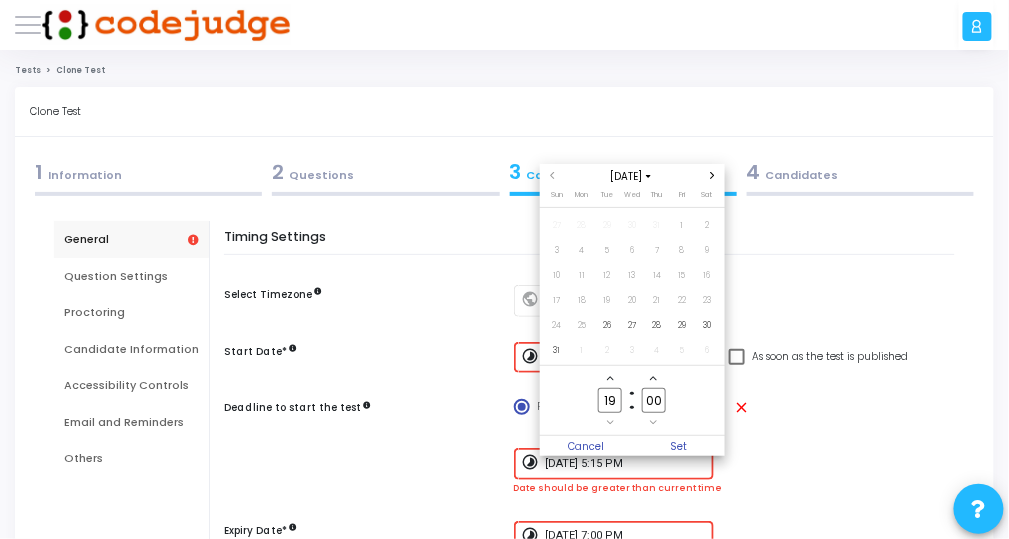 click at bounding box center (504, 269) 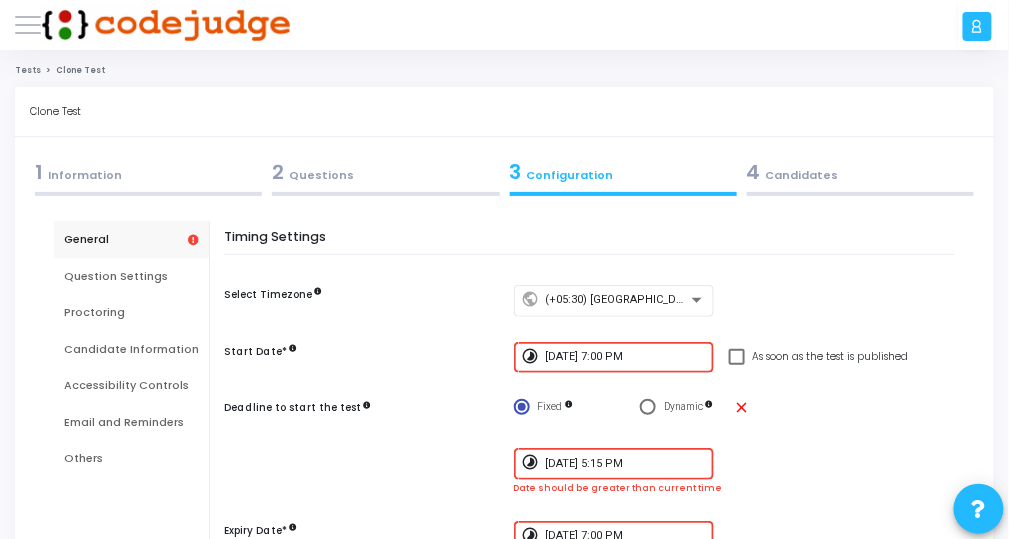 click on "[DATE] 7:00 PM" at bounding box center [625, 357] 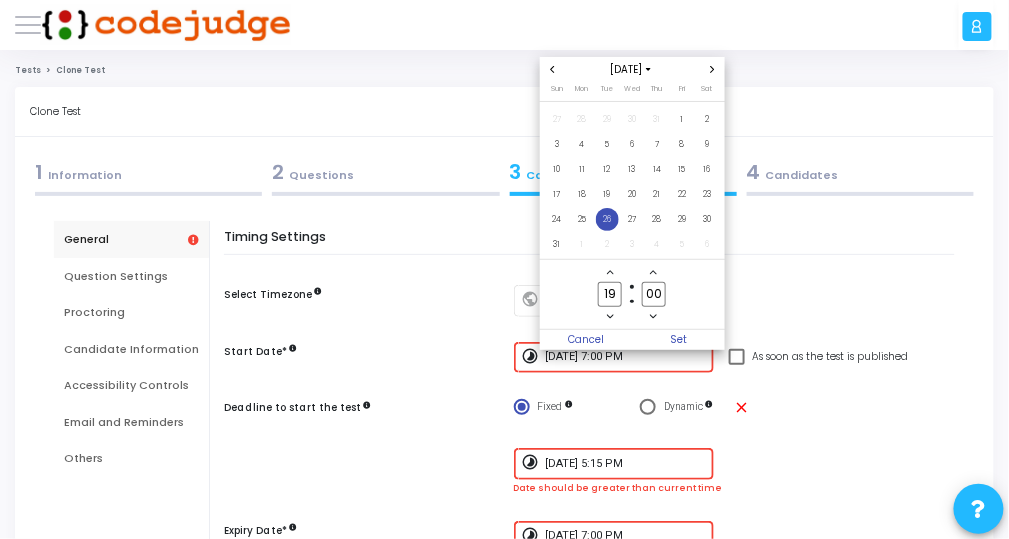 click 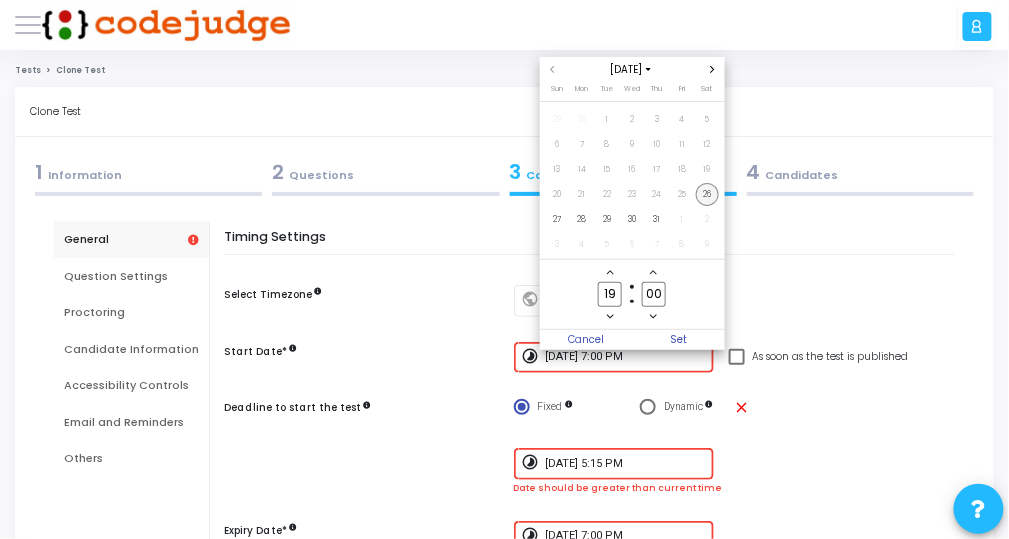 click on "26" at bounding box center (707, 194) 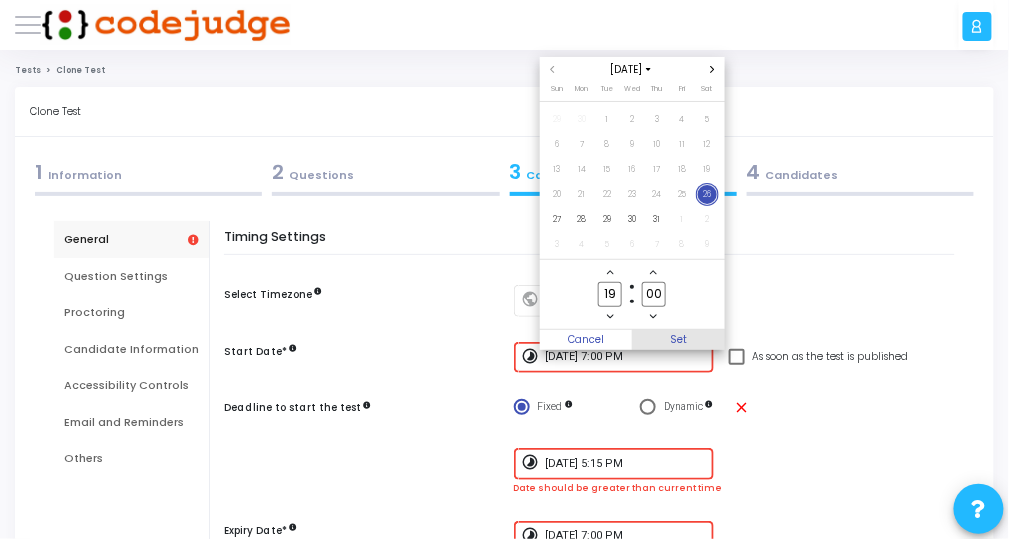 click on "Set" at bounding box center (678, 340) 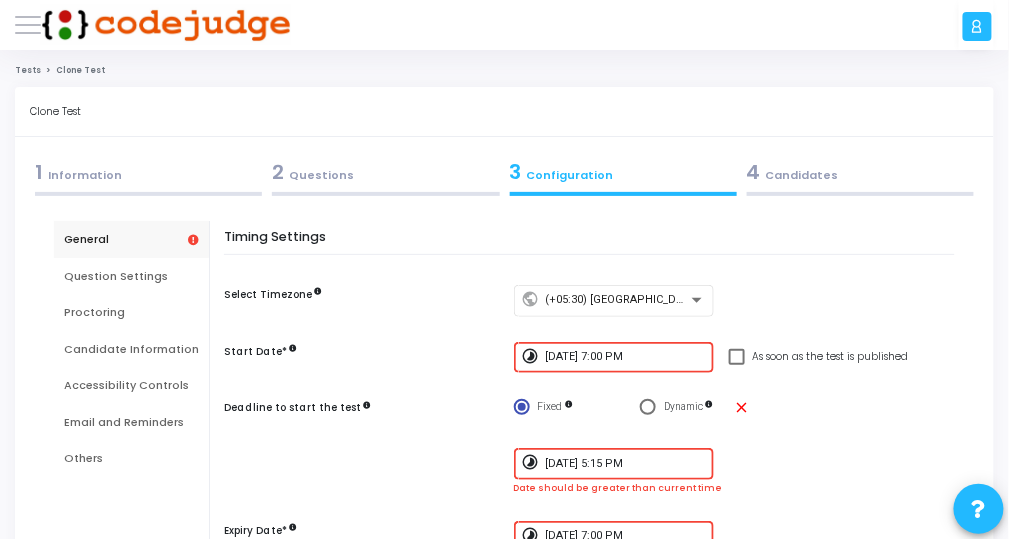 click on "[DATE] 5:15 PM" at bounding box center (625, 464) 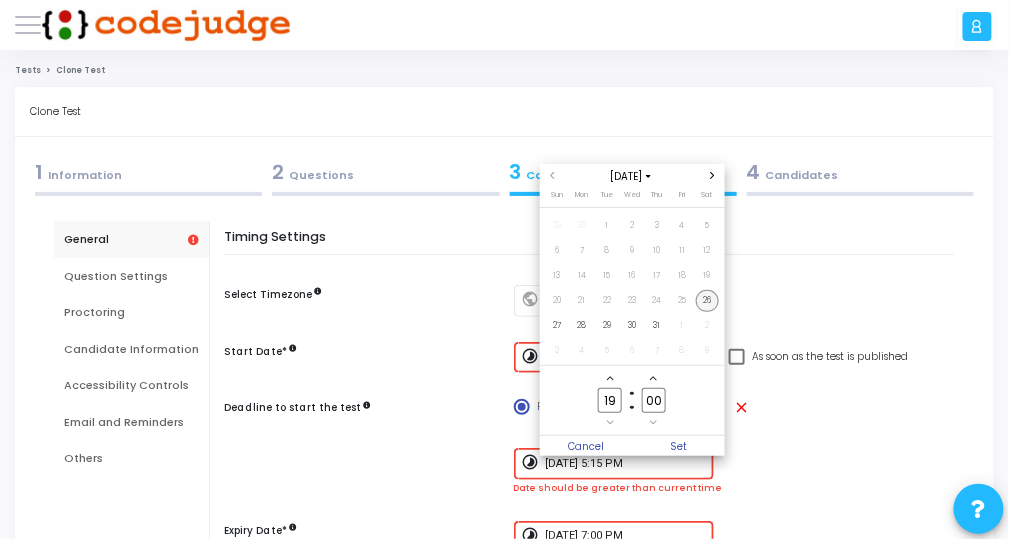click on "26" at bounding box center [707, 301] 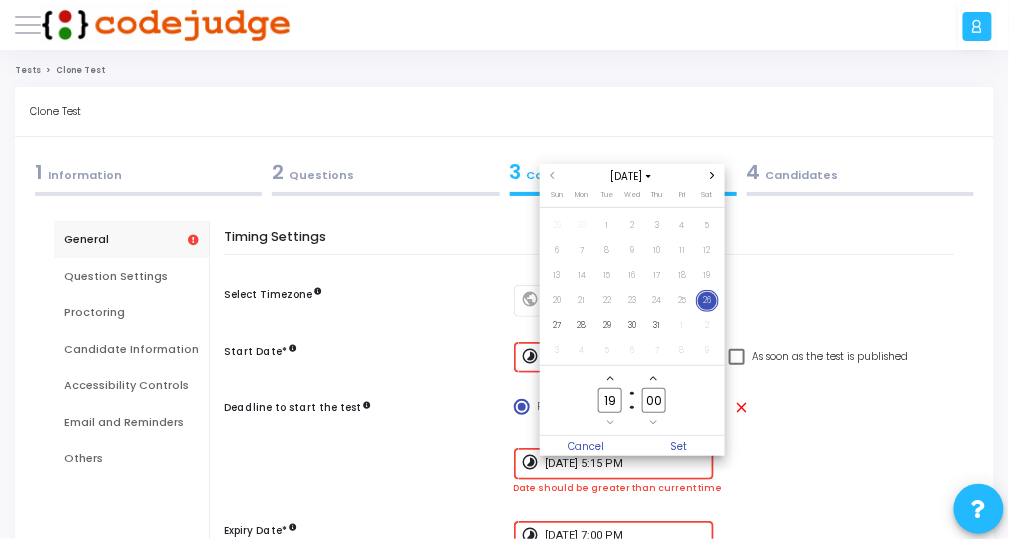 click on "00" 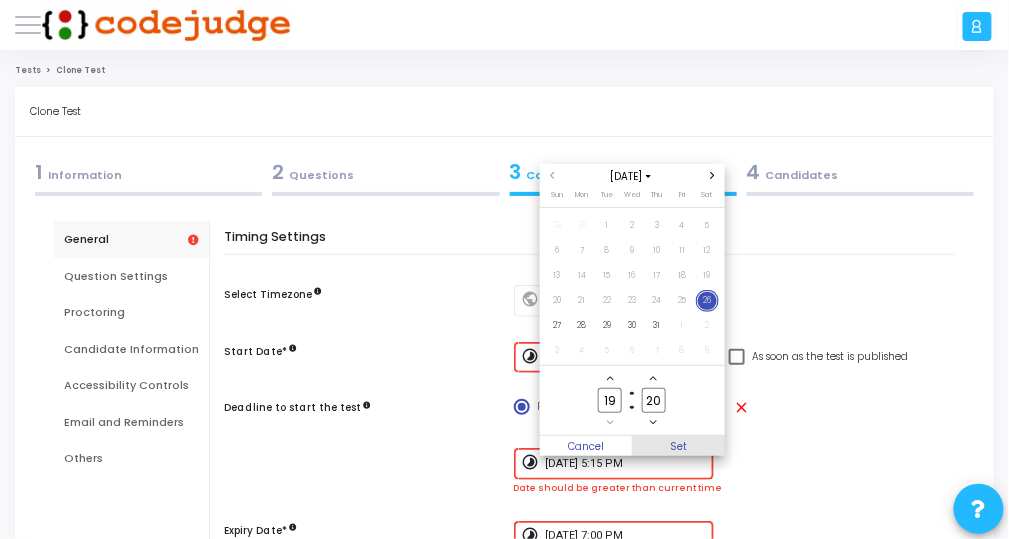 type on "20" 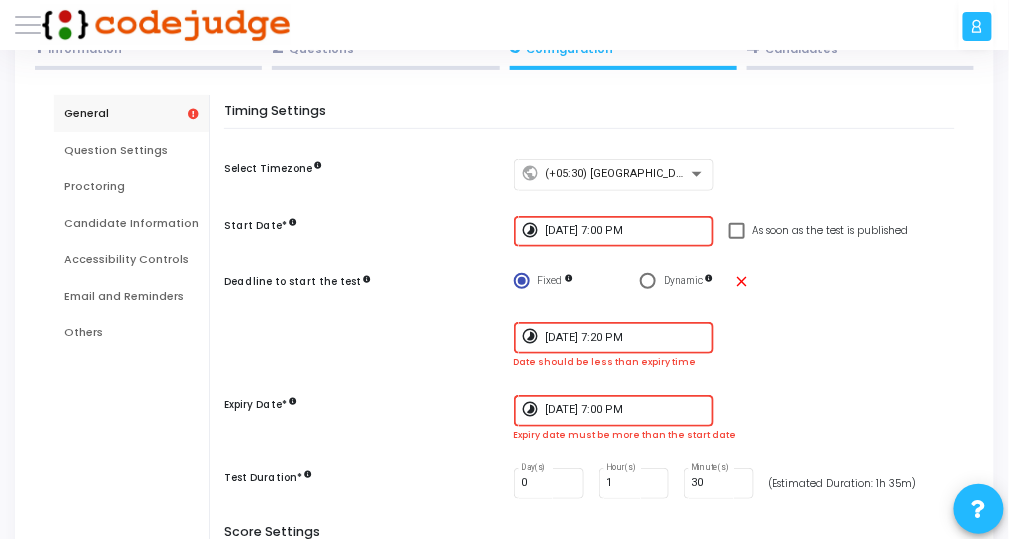 scroll, scrollTop: 160, scrollLeft: 0, axis: vertical 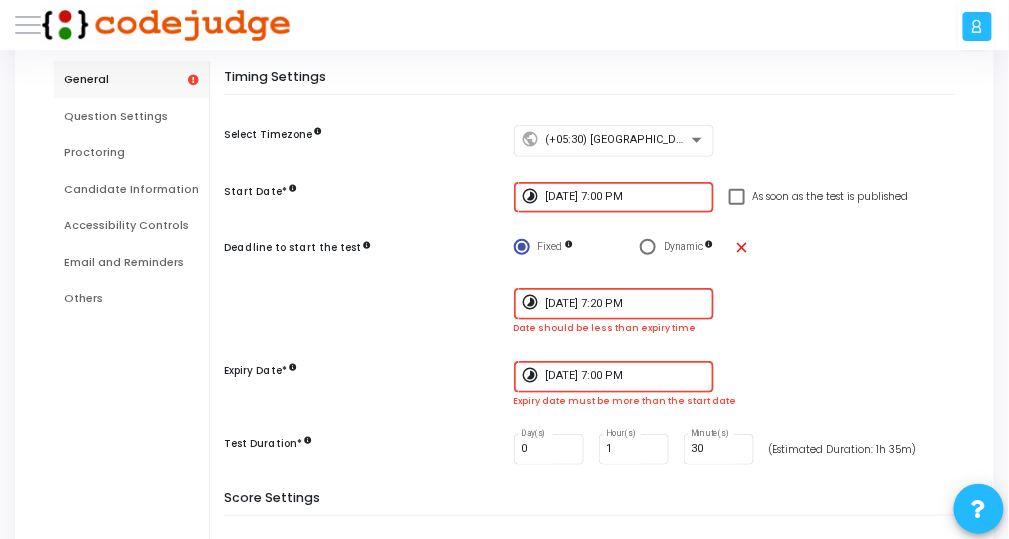 click on "[DATE] 7:00 PM" at bounding box center (625, 376) 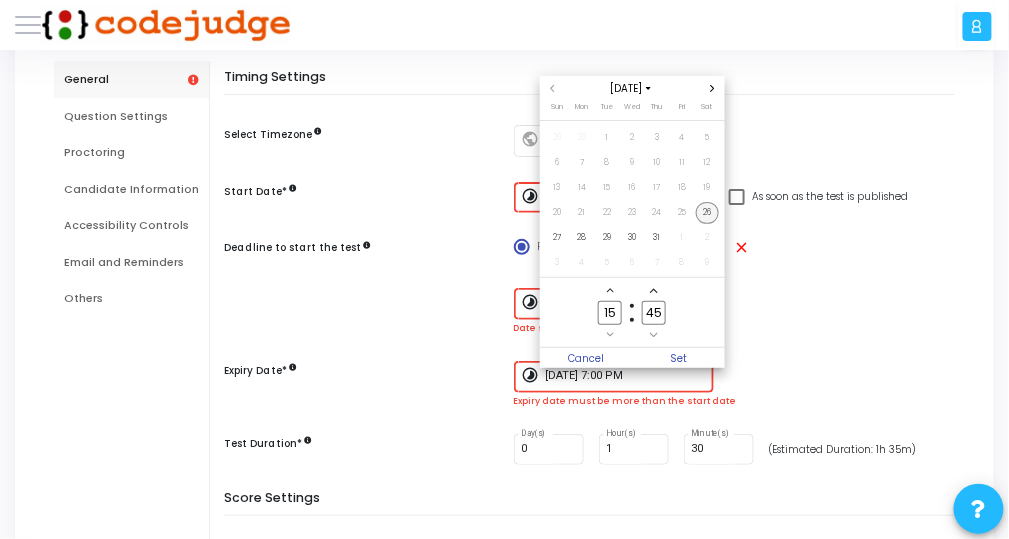 click on "26" at bounding box center [707, 213] 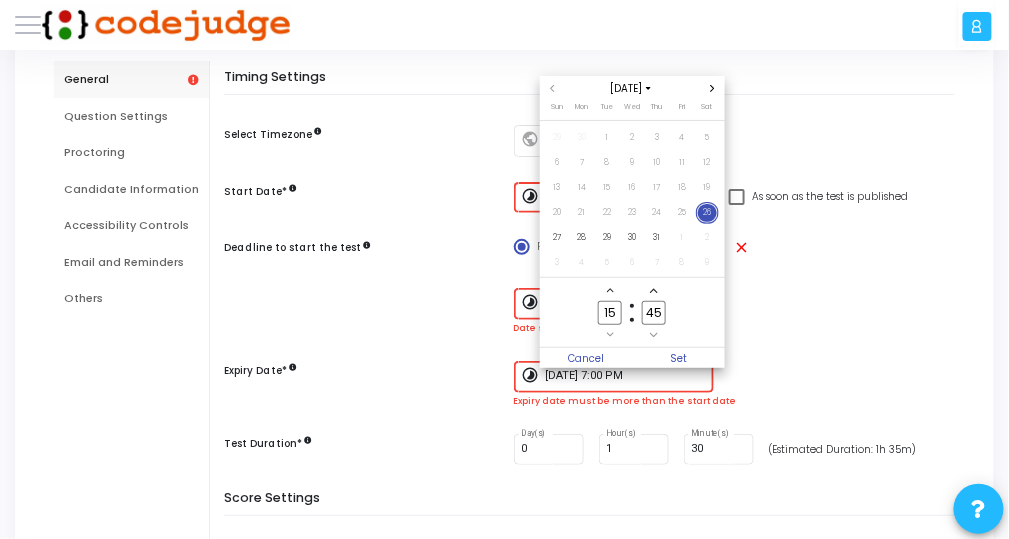 click on "15" 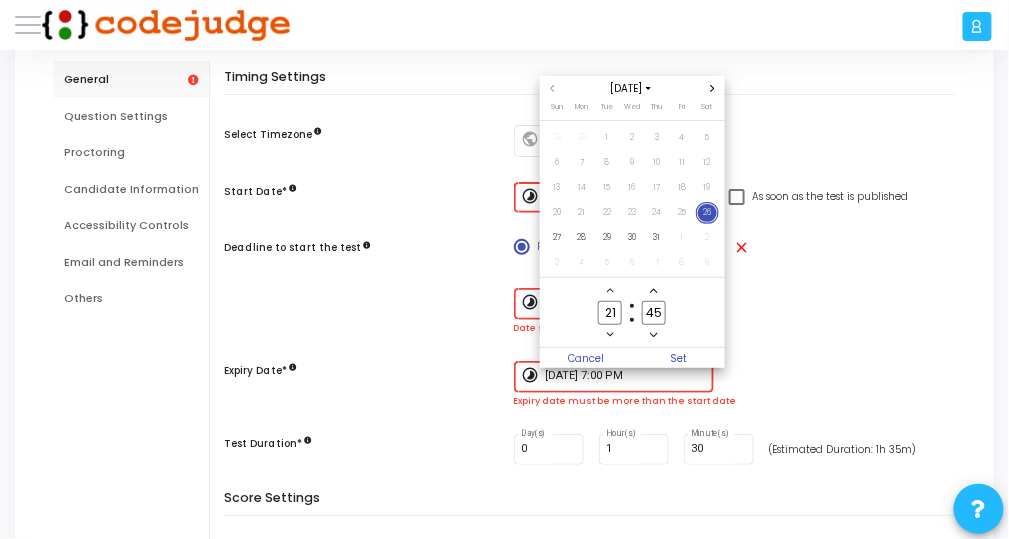 type on "21" 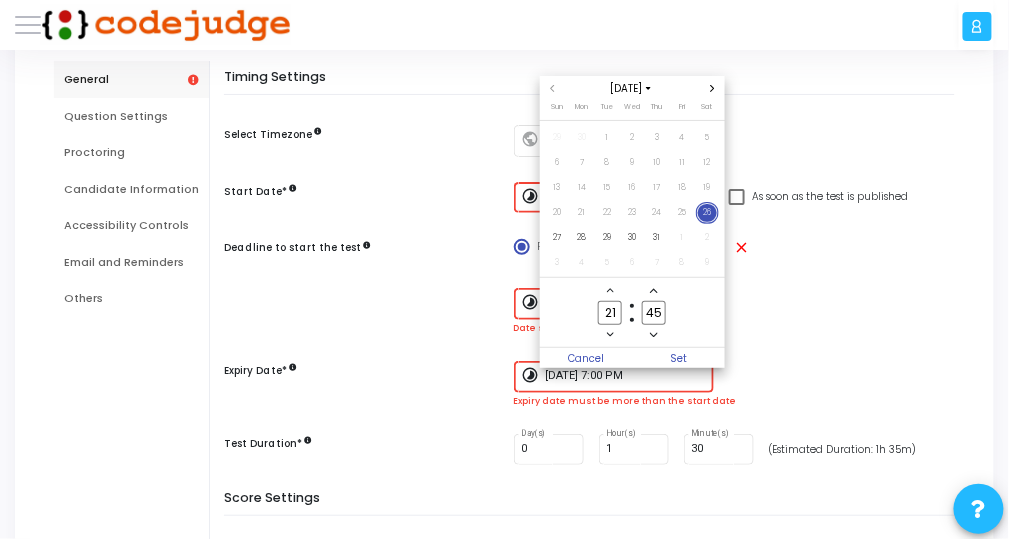click on "45" 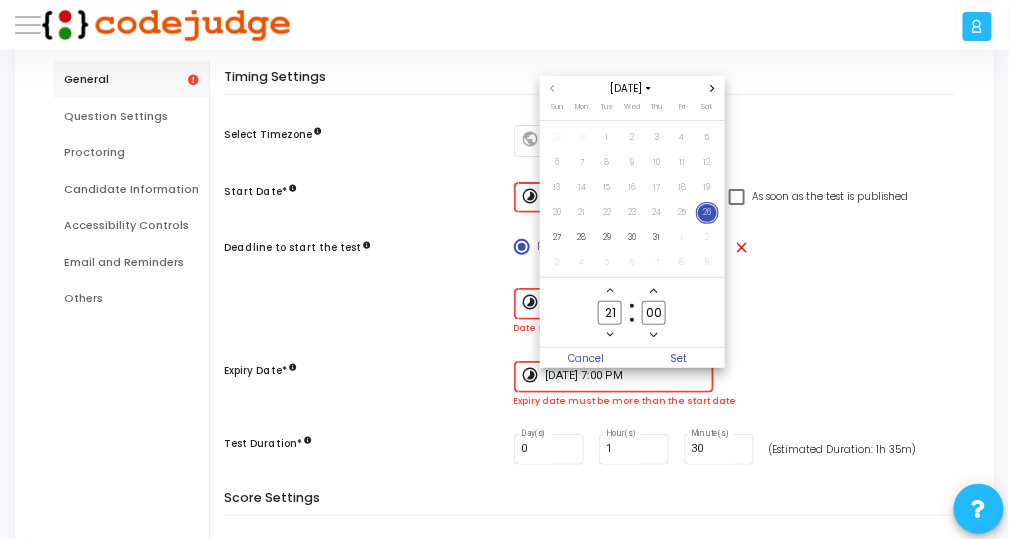 type on "0" 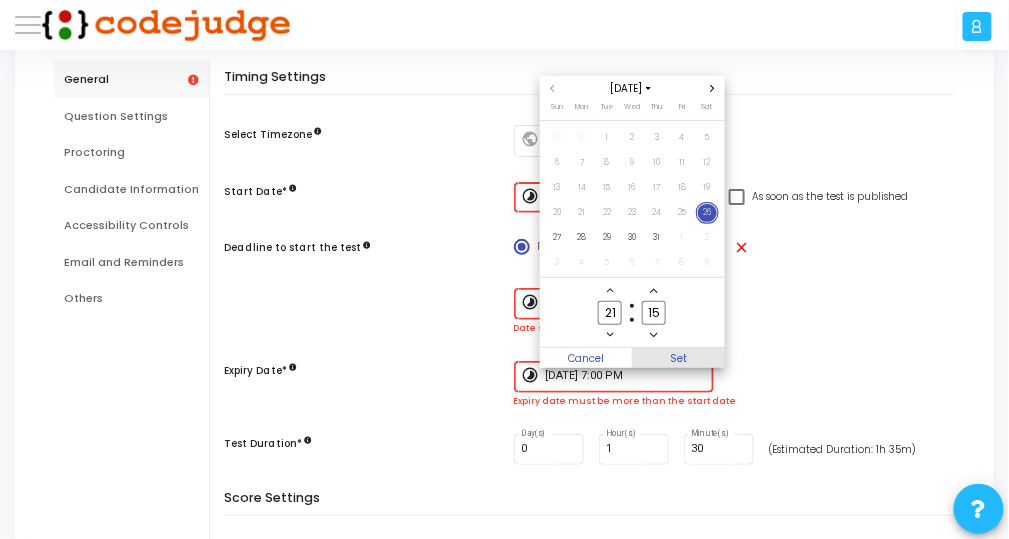 type on "15" 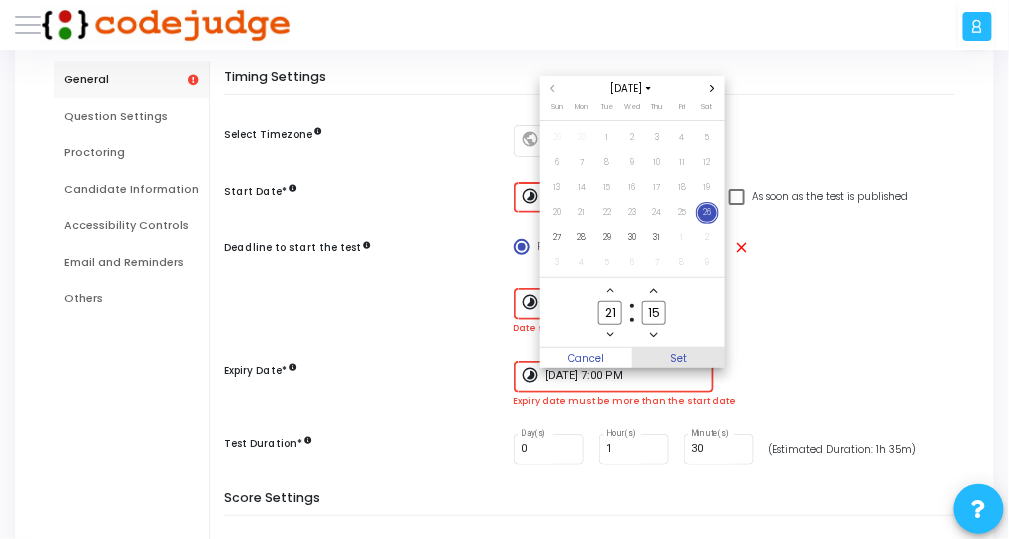 click on "Set" at bounding box center (678, 358) 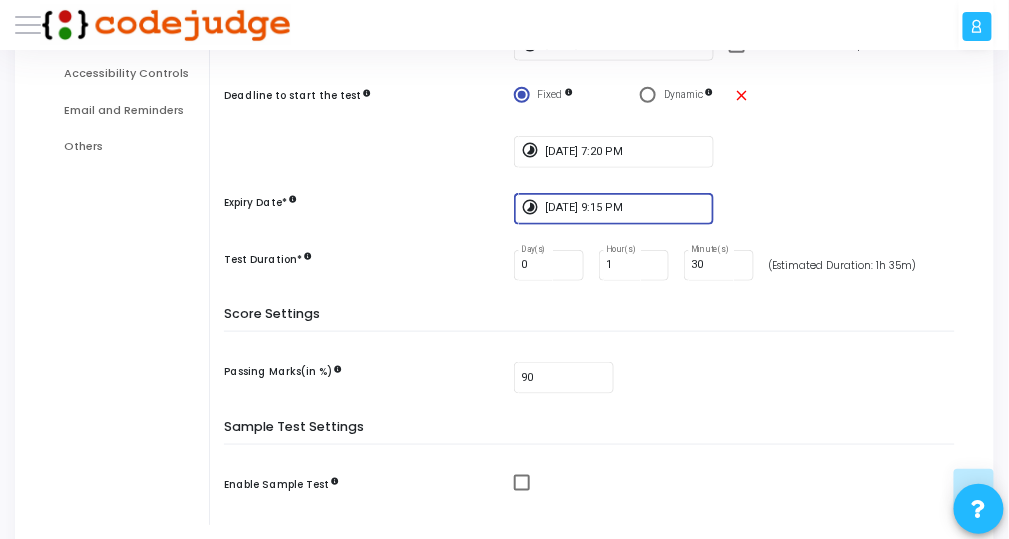 scroll, scrollTop: 482, scrollLeft: 0, axis: vertical 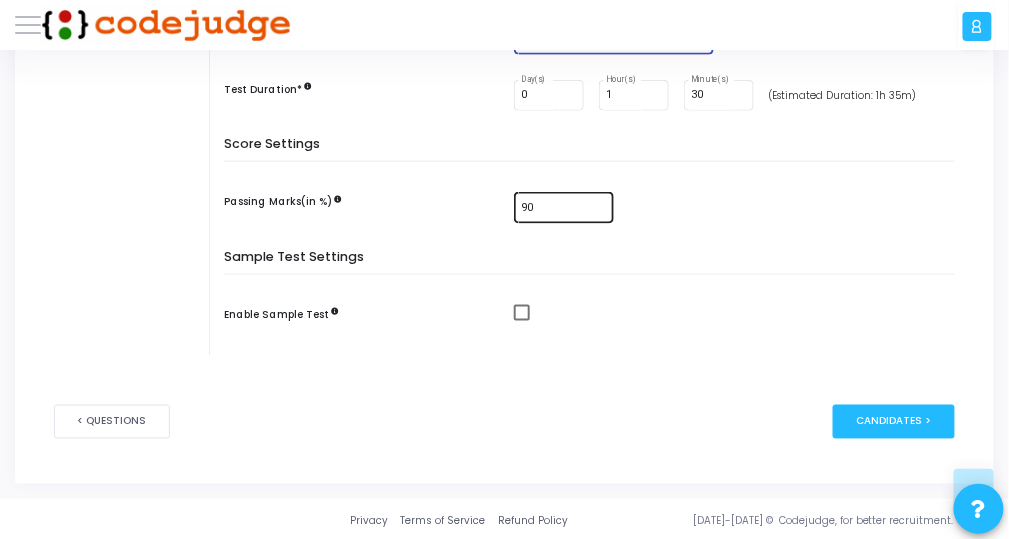 click on "90" at bounding box center (563, 208) 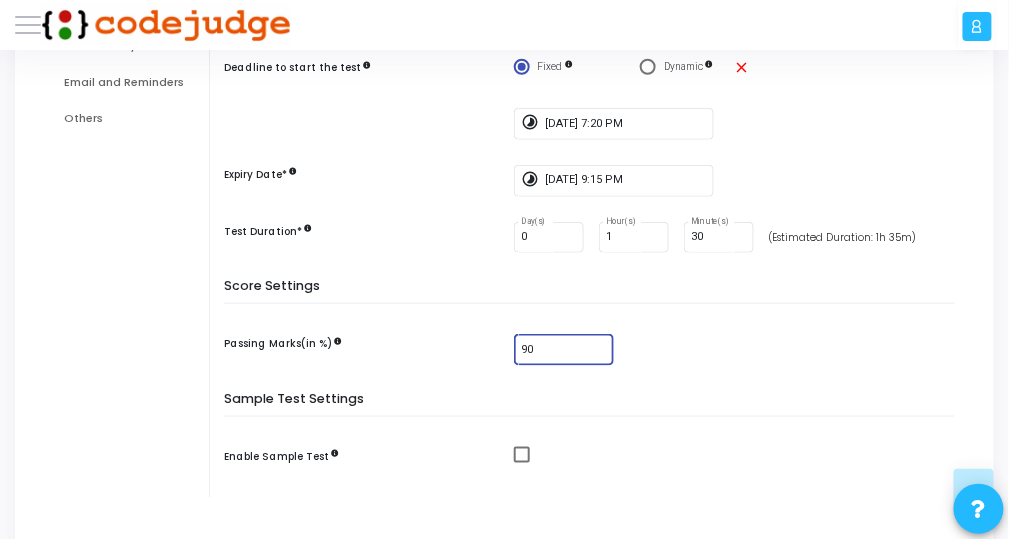 scroll, scrollTop: 242, scrollLeft: 0, axis: vertical 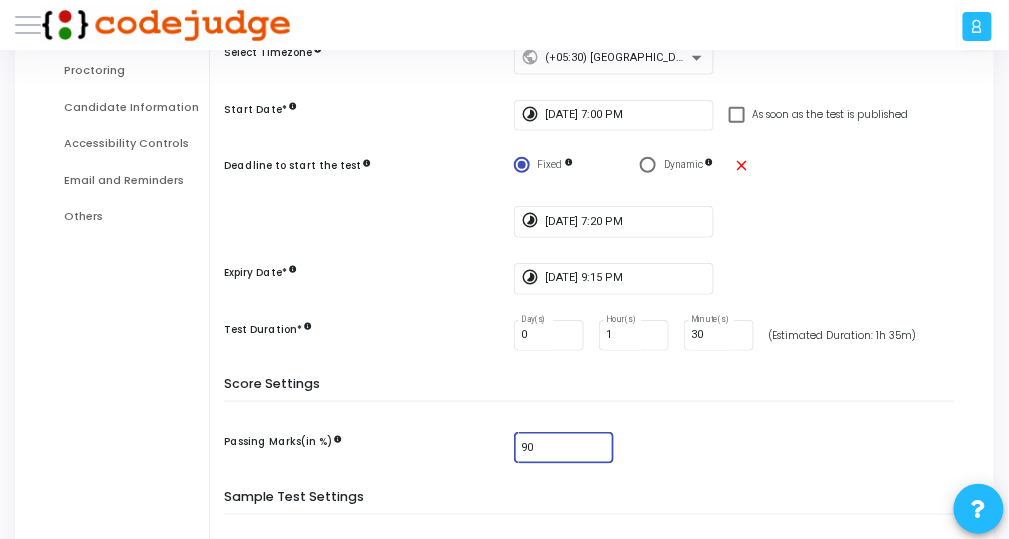 click on "Proctoring" at bounding box center (131, 70) 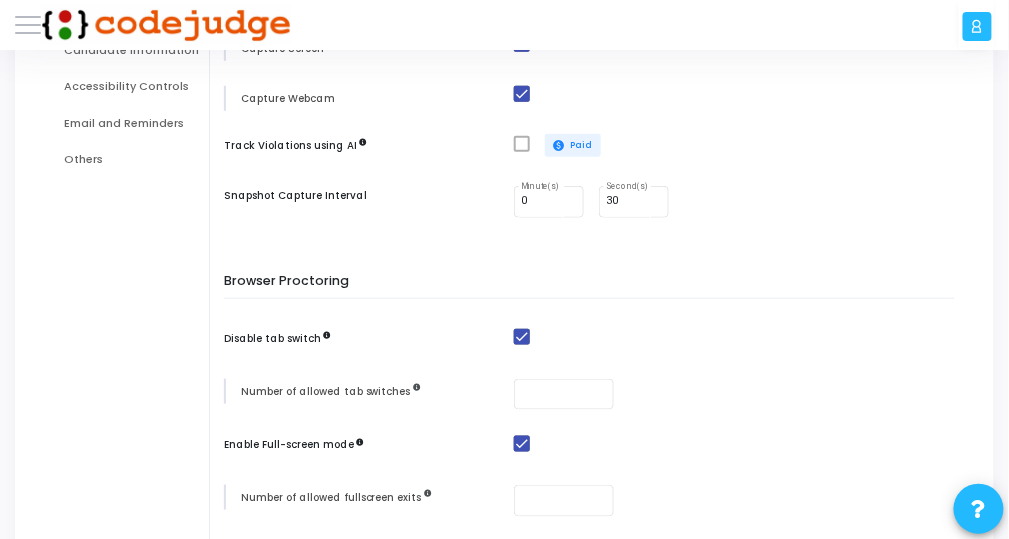 scroll, scrollTop: 402, scrollLeft: 0, axis: vertical 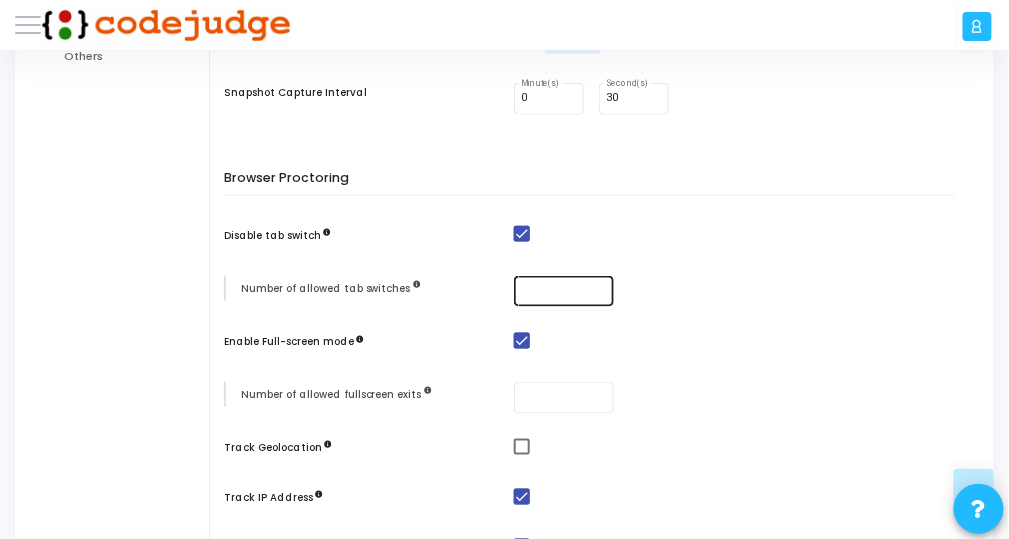 click at bounding box center (563, 291) 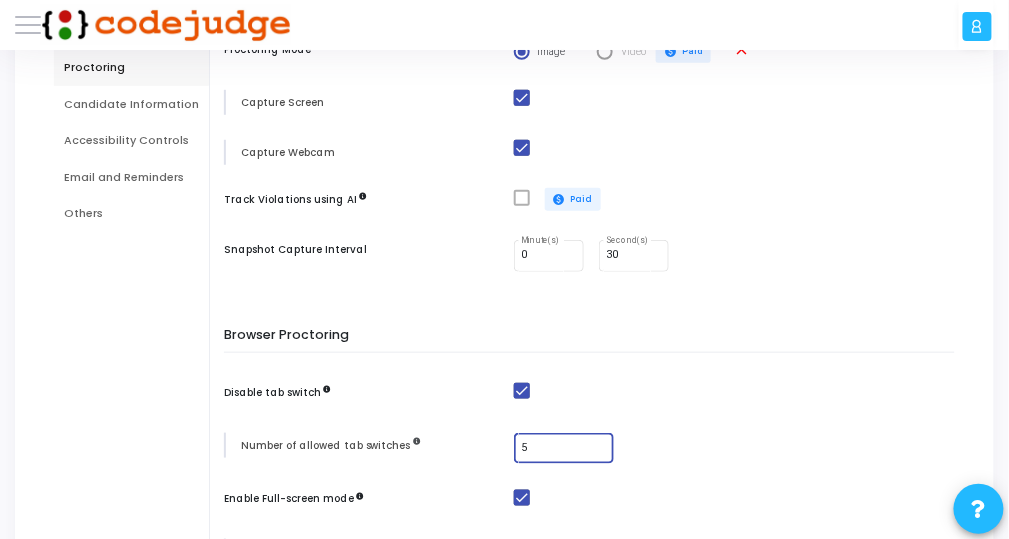 scroll, scrollTop: 162, scrollLeft: 0, axis: vertical 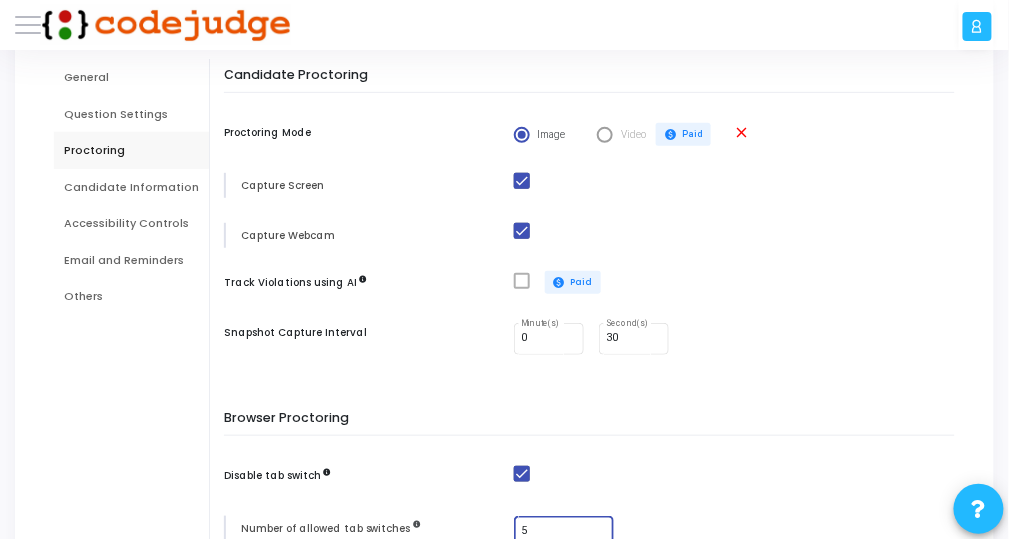 type on "5" 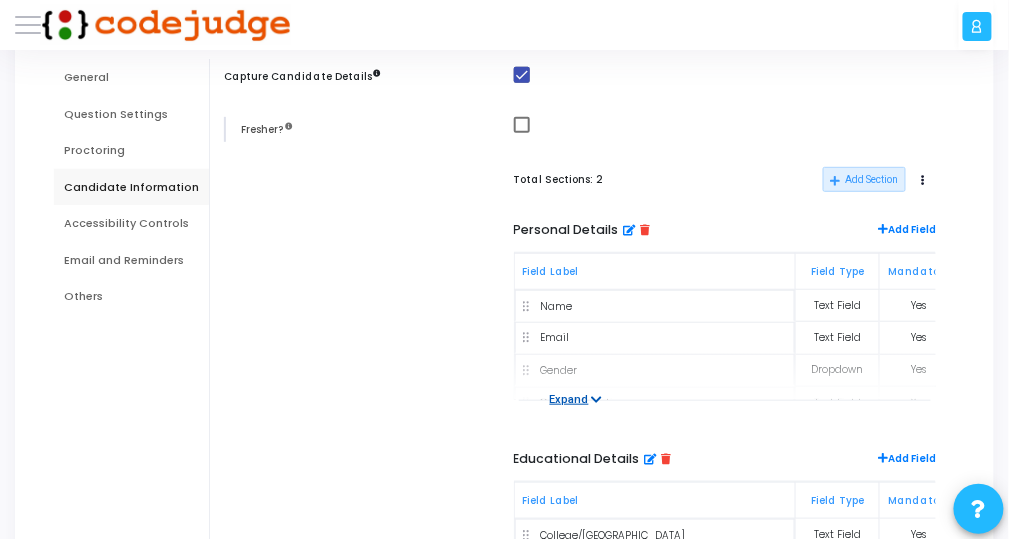 click at bounding box center [596, 400] 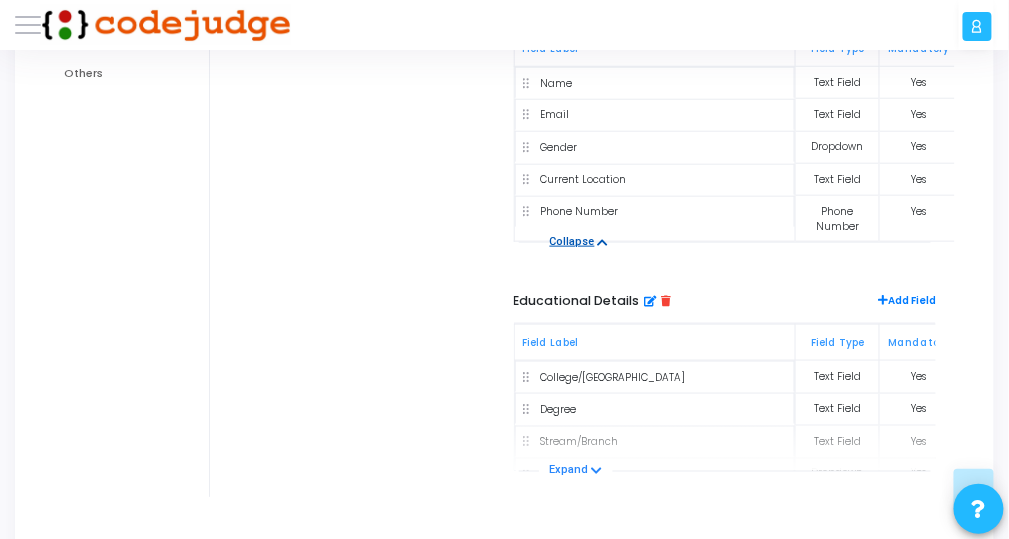 scroll, scrollTop: 525, scrollLeft: 0, axis: vertical 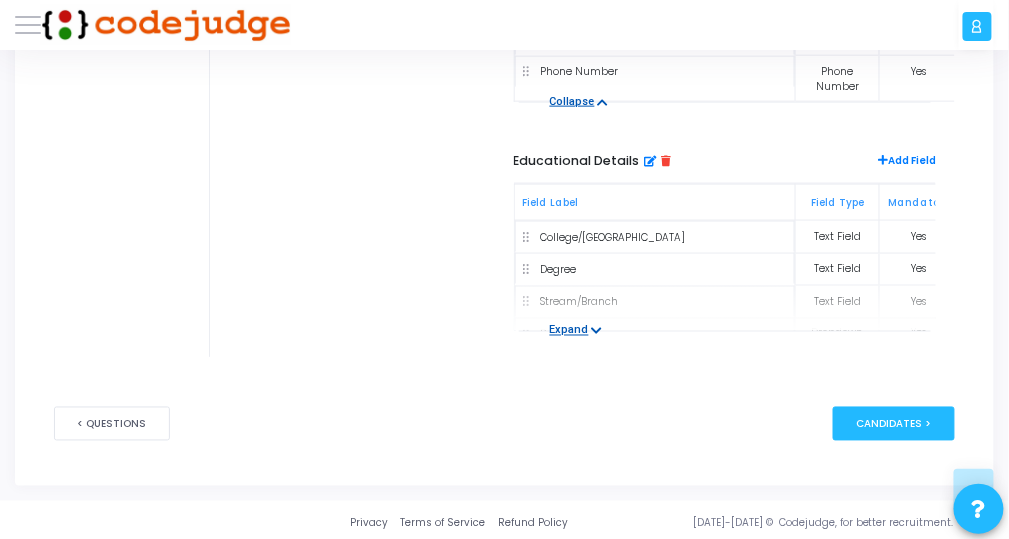 click on "Expand" at bounding box center (576, 331) 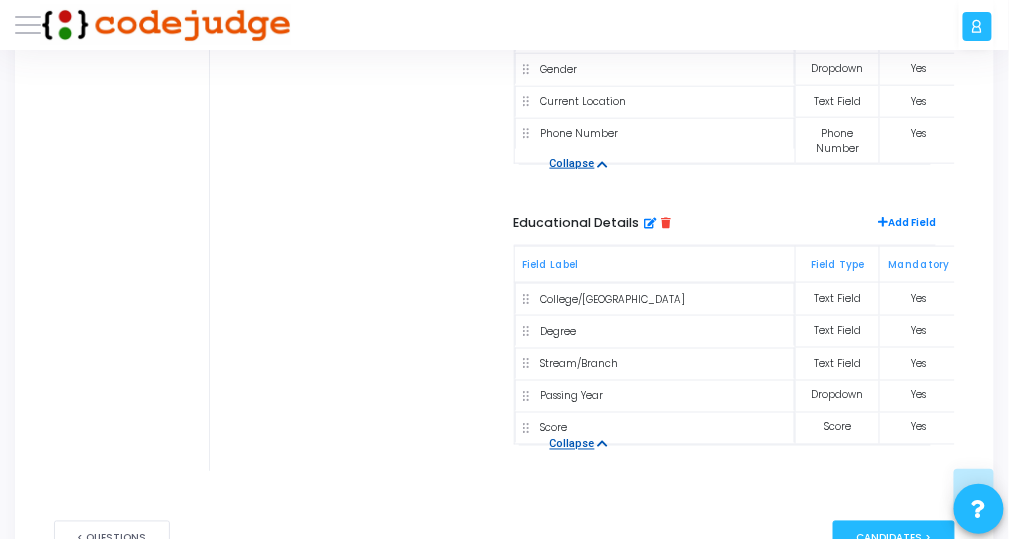 scroll, scrollTop: 525, scrollLeft: 0, axis: vertical 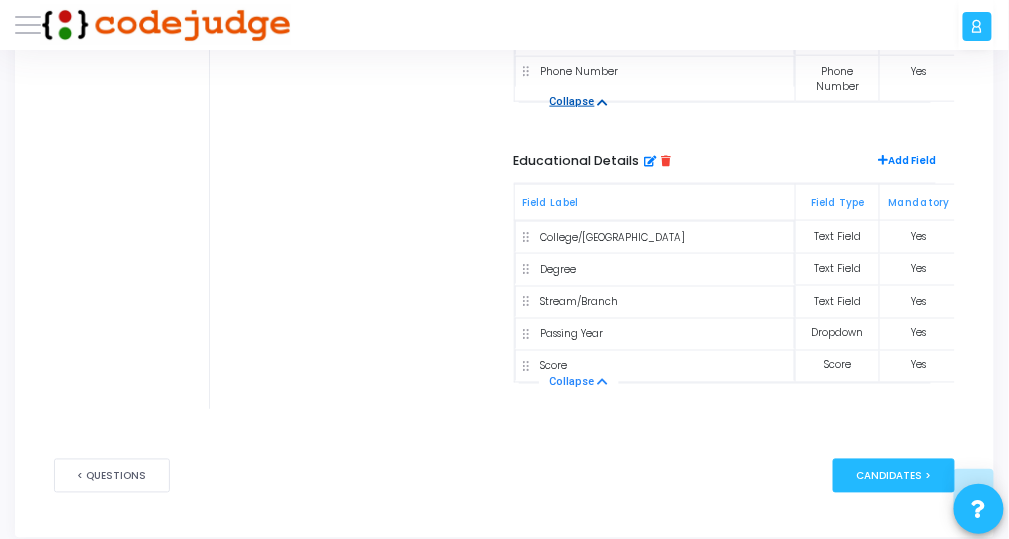 click on "Add Field" at bounding box center [907, 163] 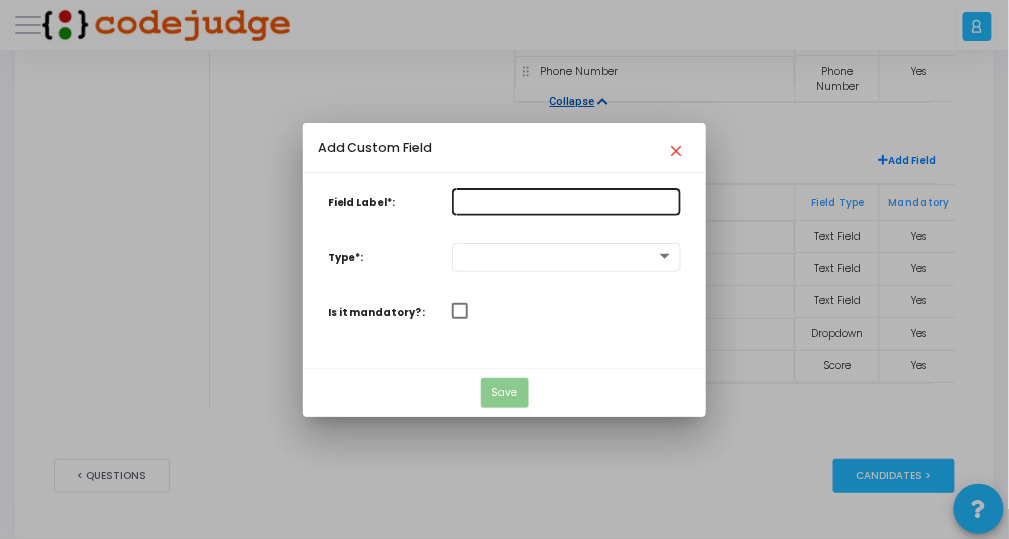 click on "Field Label*:" at bounding box center [567, 200] 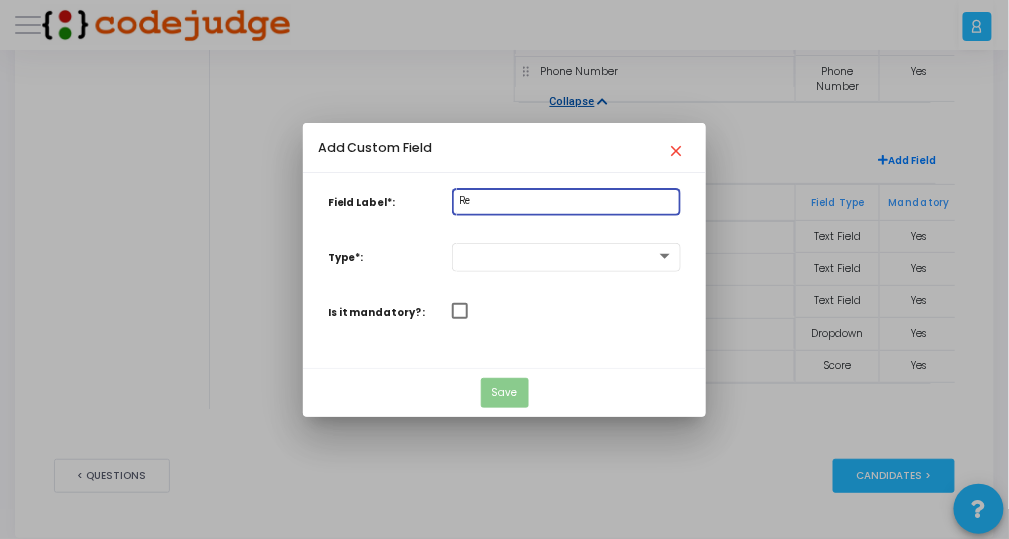 type on "R" 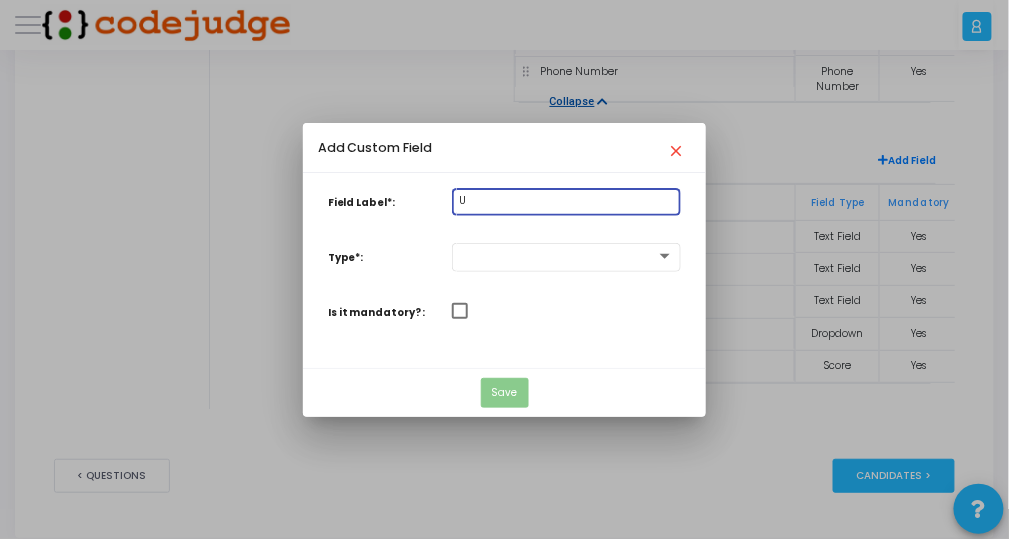 type on "Upload Resume" 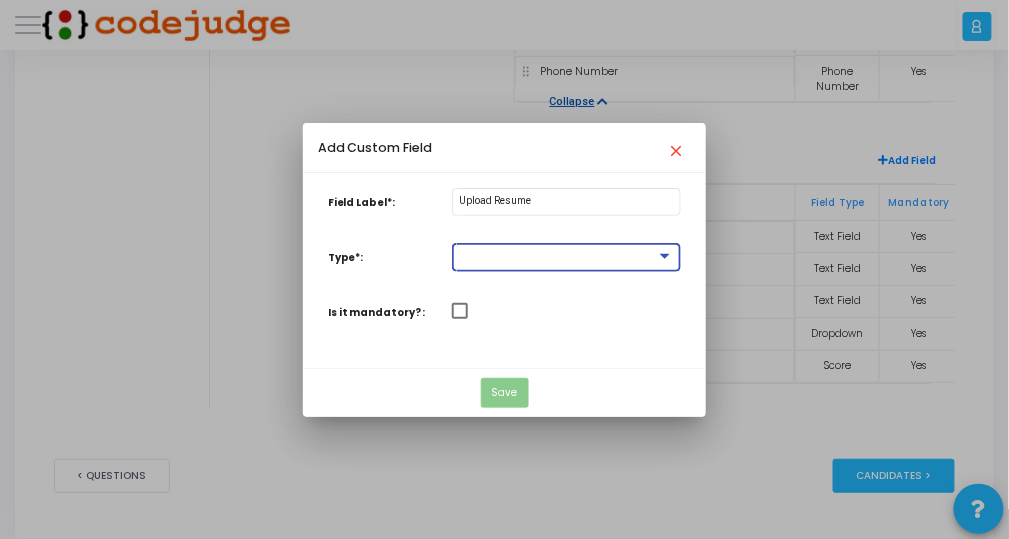click at bounding box center [558, 256] 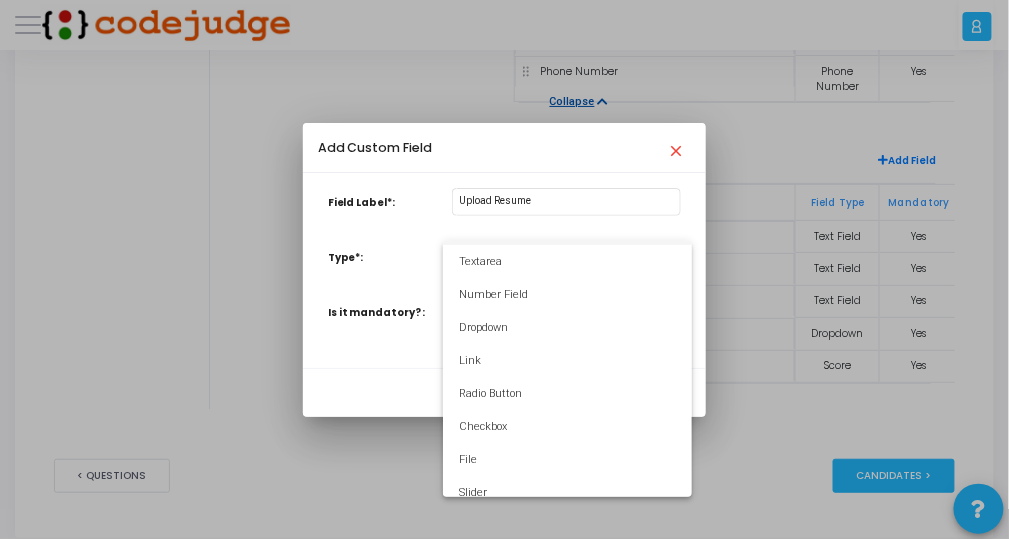 scroll, scrollTop: 41, scrollLeft: 0, axis: vertical 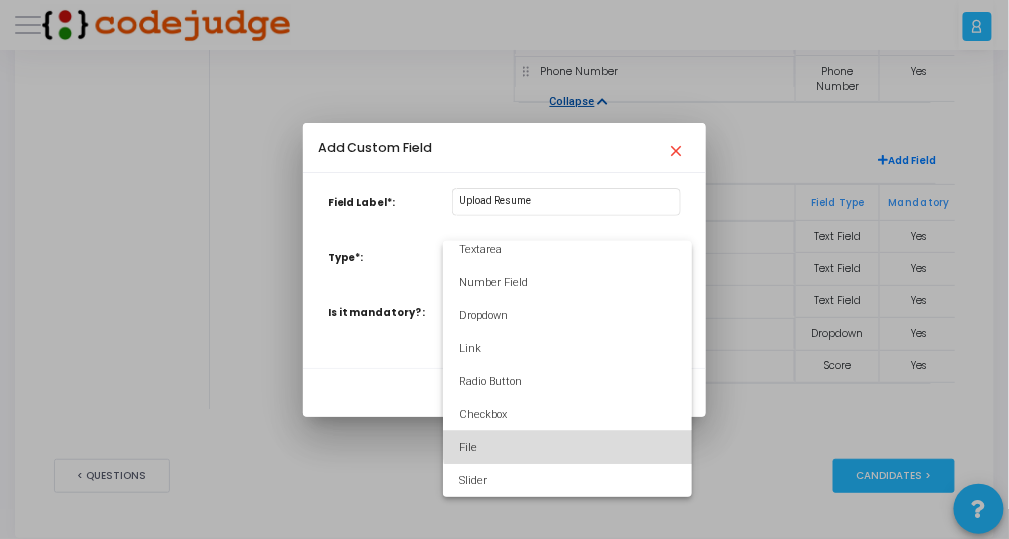 click on "File" at bounding box center (567, 447) 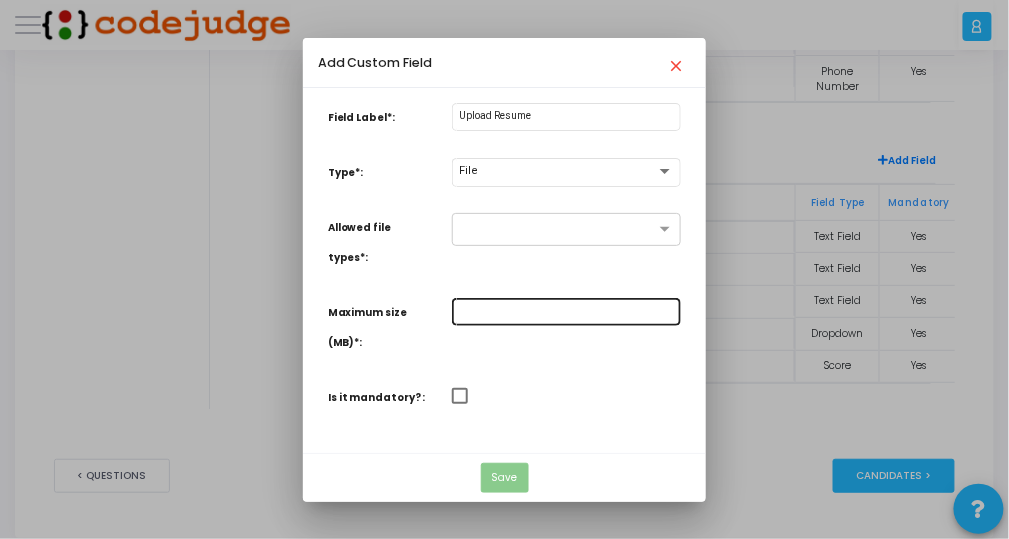 click at bounding box center [567, 310] 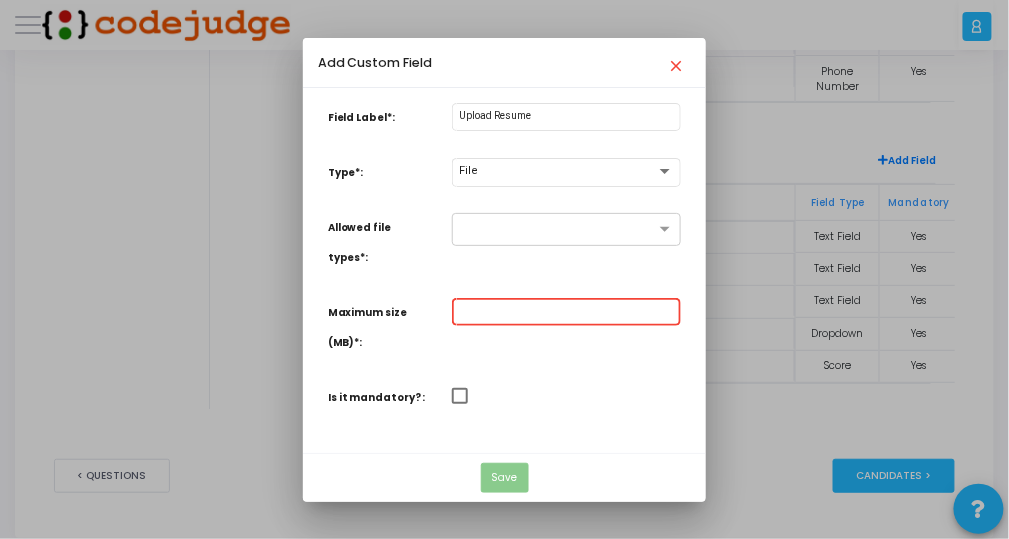 click at bounding box center (566, 403) 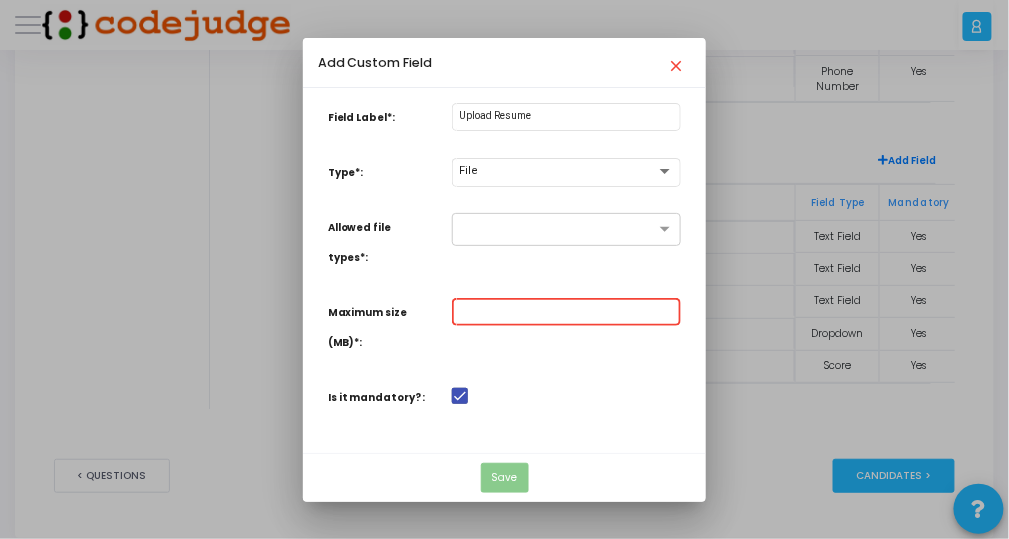 click at bounding box center (567, 310) 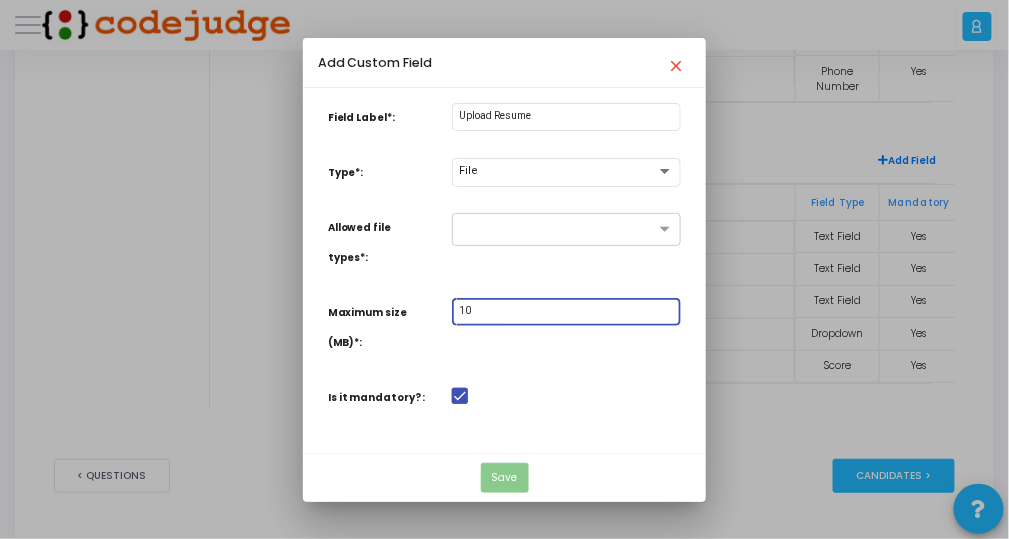 click on "10" at bounding box center (567, 310) 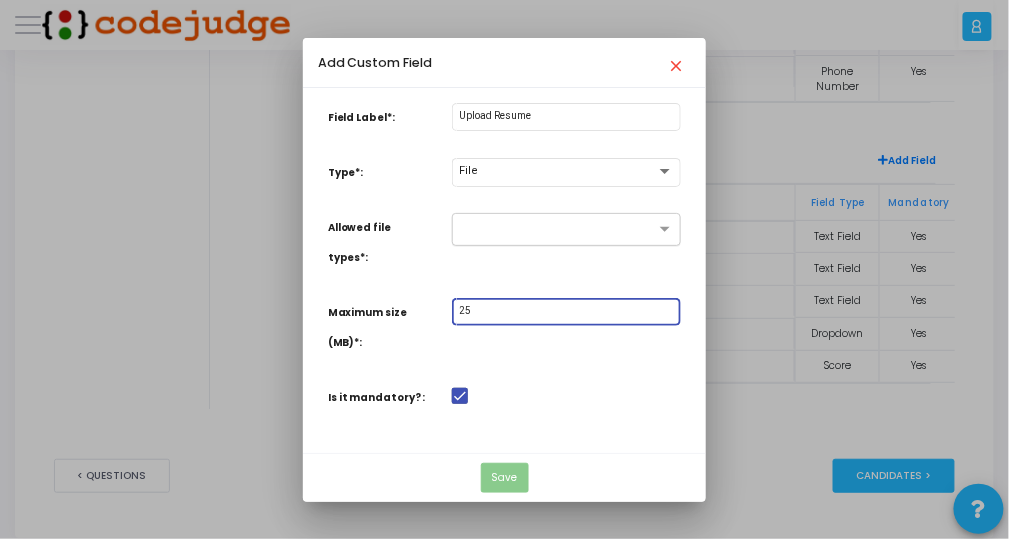 click at bounding box center [554, 229] 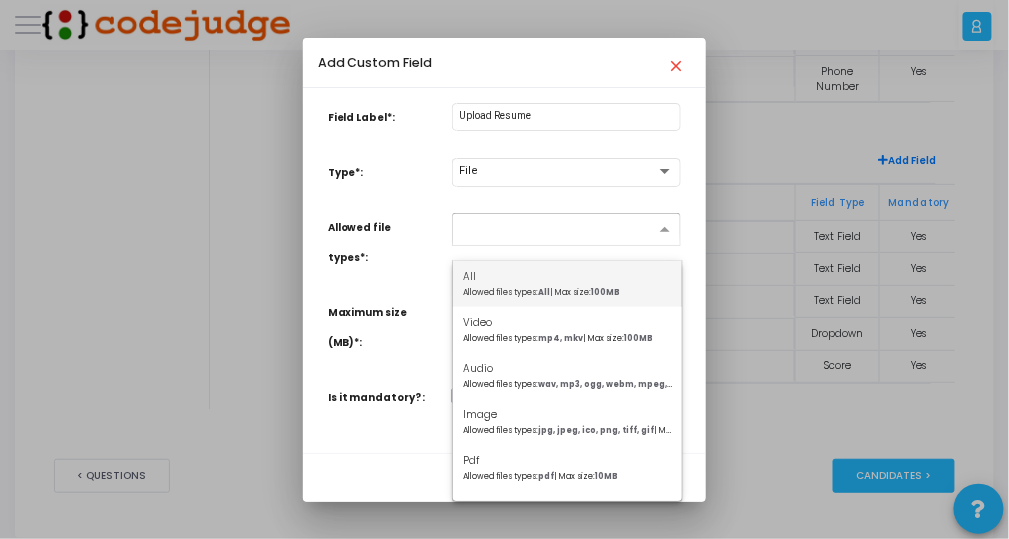 click on "100MB" at bounding box center (605, 292) 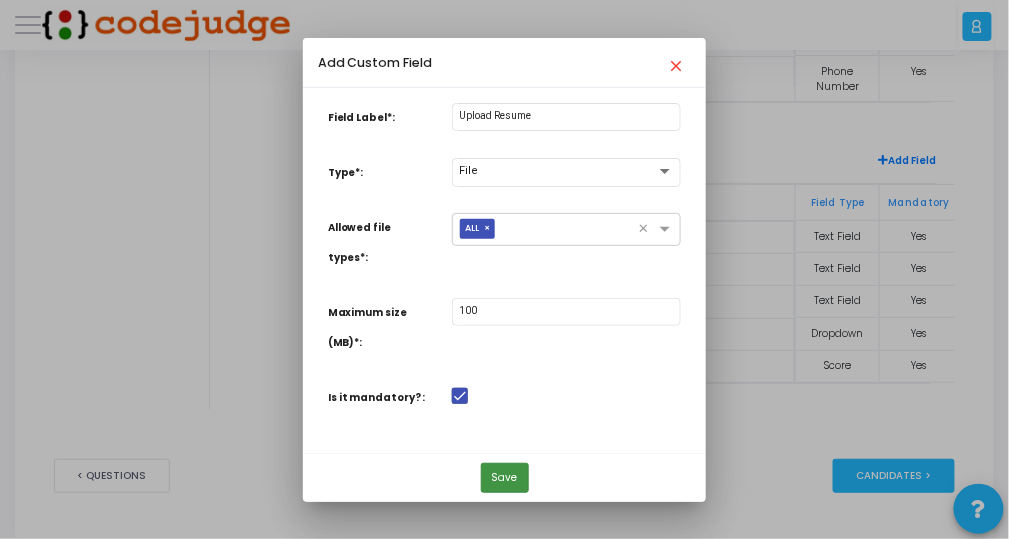 click on "Save" at bounding box center (505, 478) 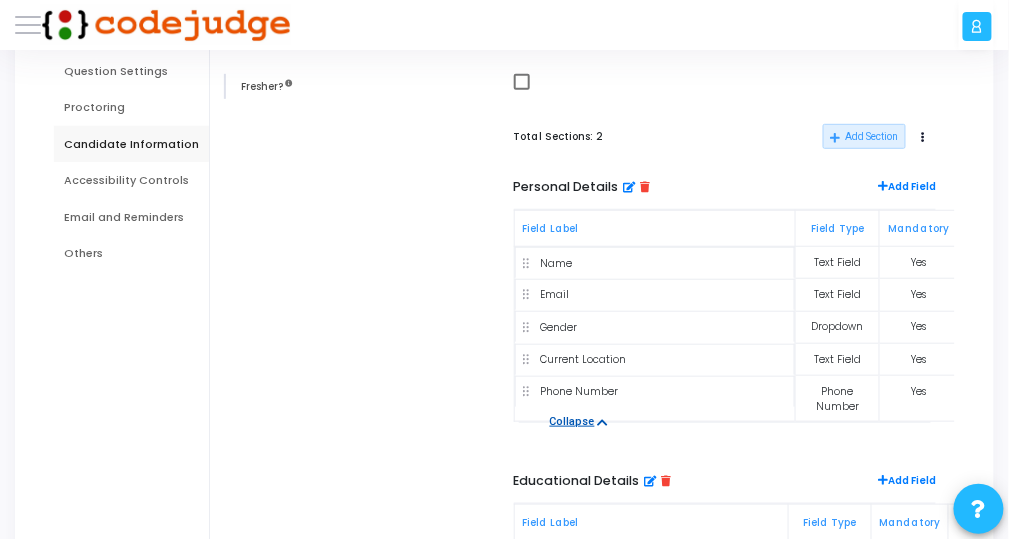 scroll, scrollTop: 125, scrollLeft: 0, axis: vertical 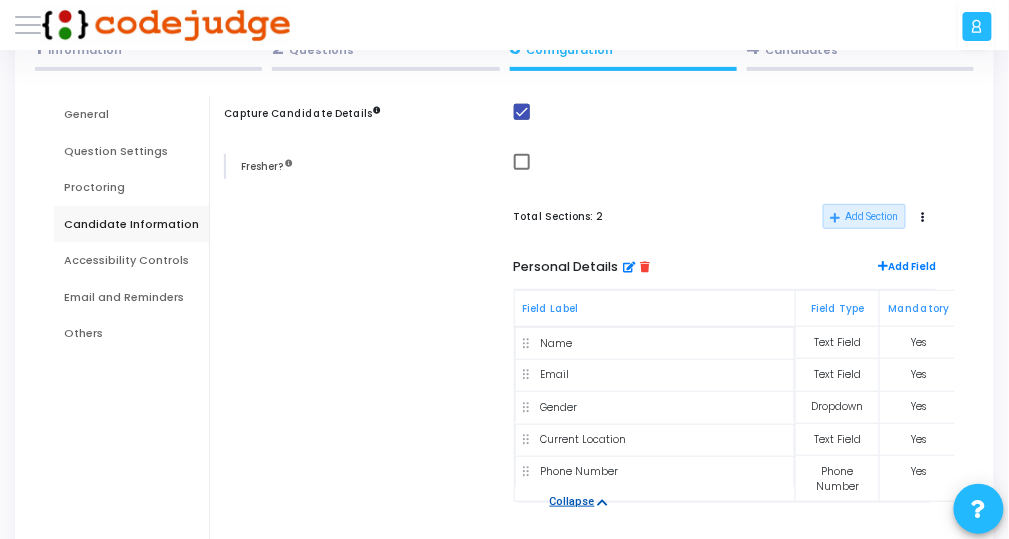 click at bounding box center [522, 162] 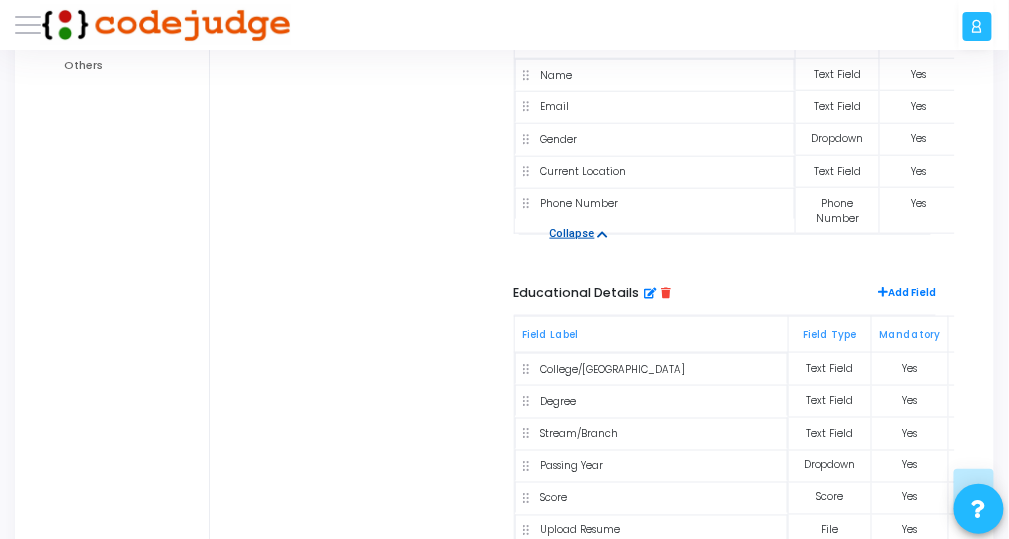 scroll, scrollTop: 605, scrollLeft: 0, axis: vertical 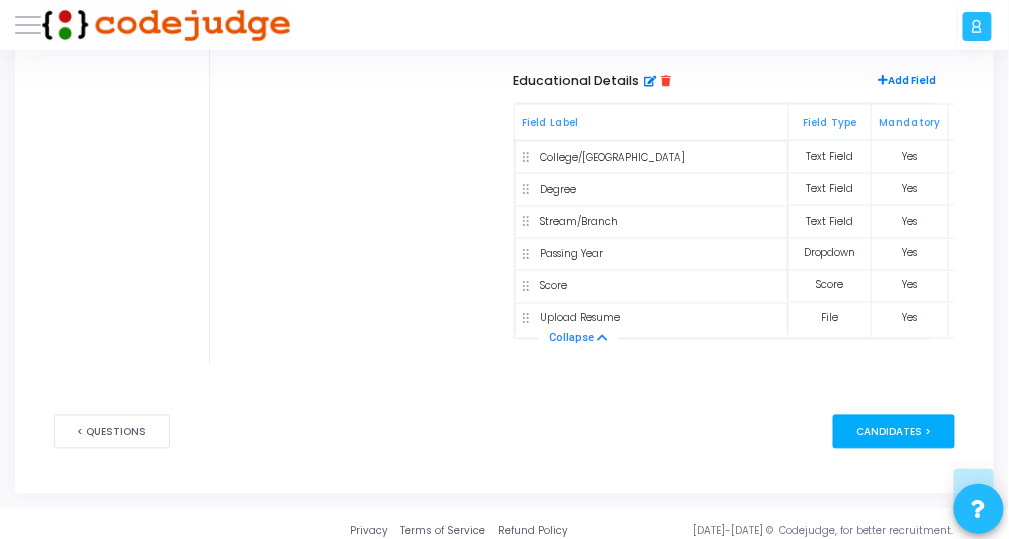click on "Candidates >" at bounding box center [894, 432] 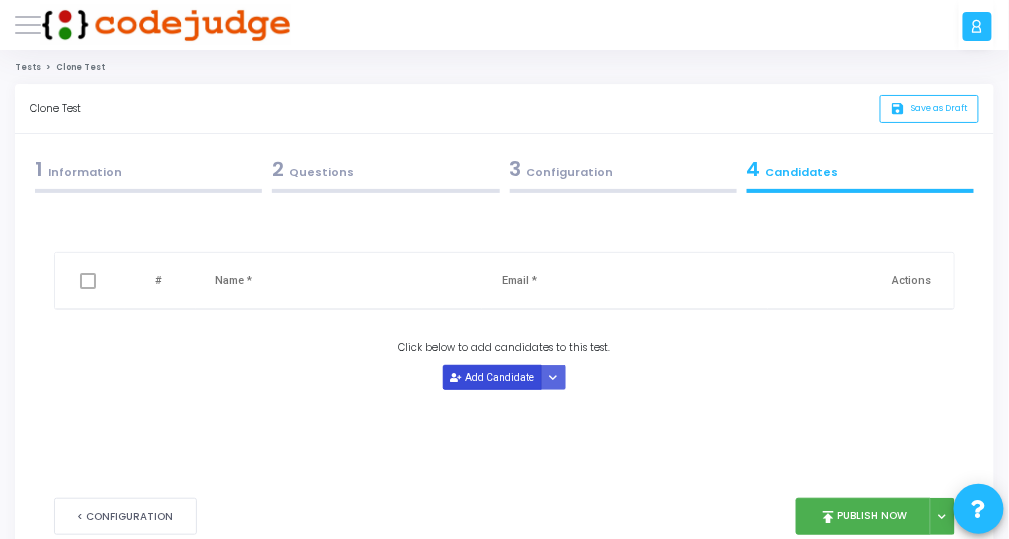 scroll, scrollTop: 0, scrollLeft: 0, axis: both 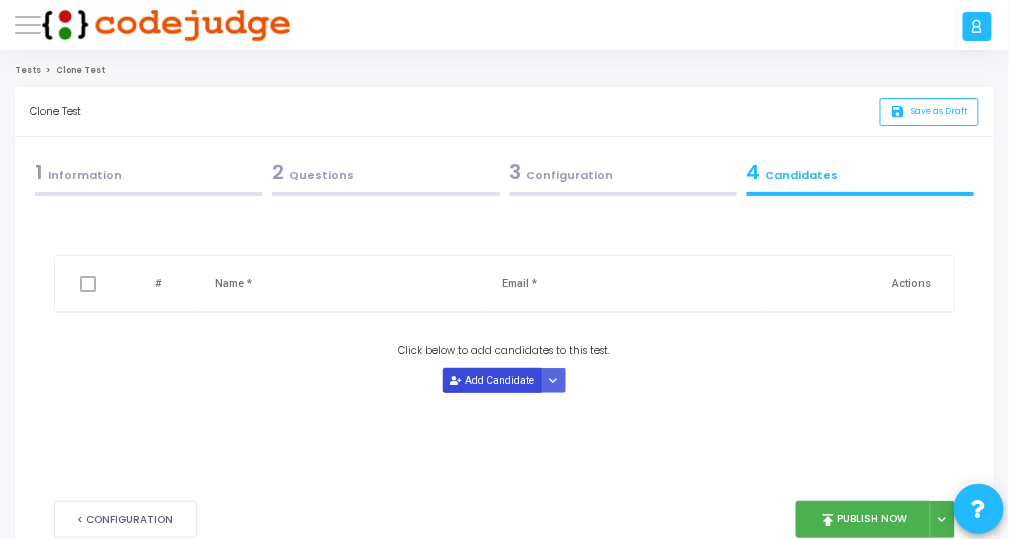 click on "Add Candidate" at bounding box center (492, 380) 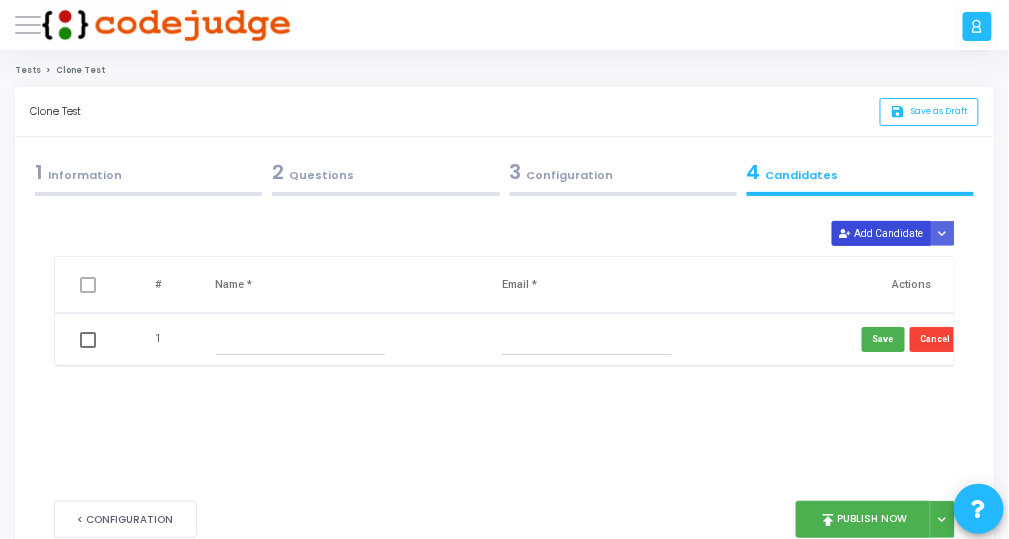 click on "Add Candidate" at bounding box center [881, 233] 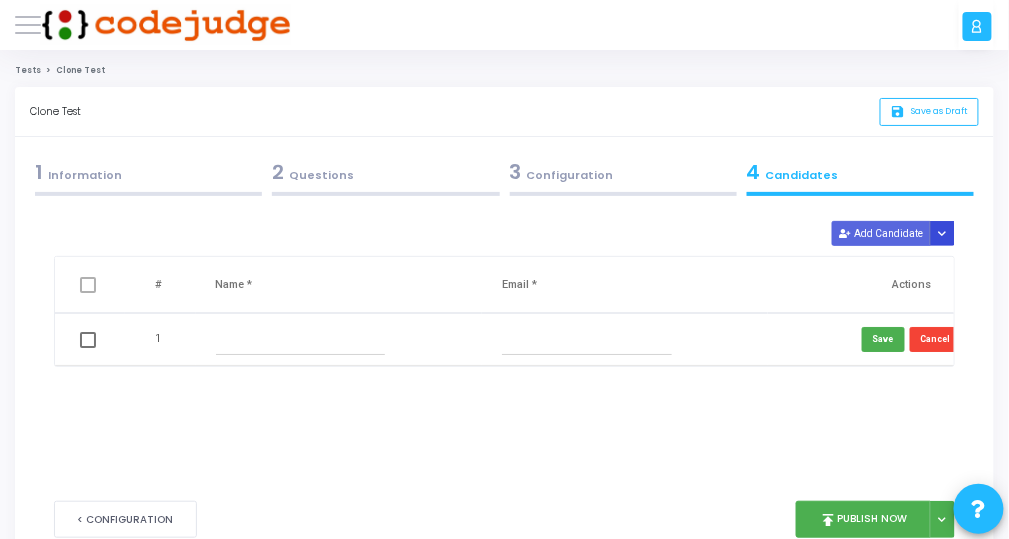 click at bounding box center (942, 233) 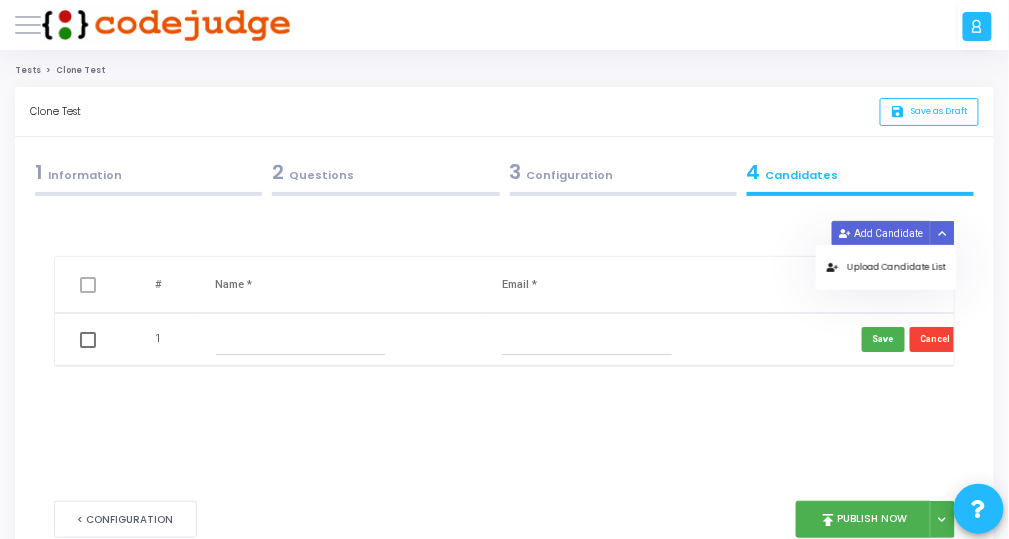 click on "Upload Candidate List" at bounding box center (886, 267) 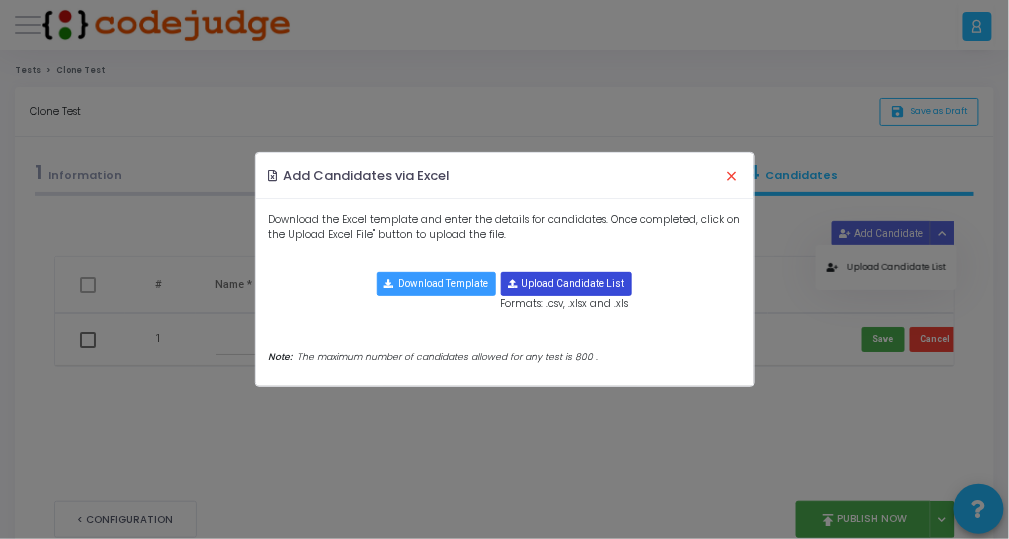 click at bounding box center [567, 284] 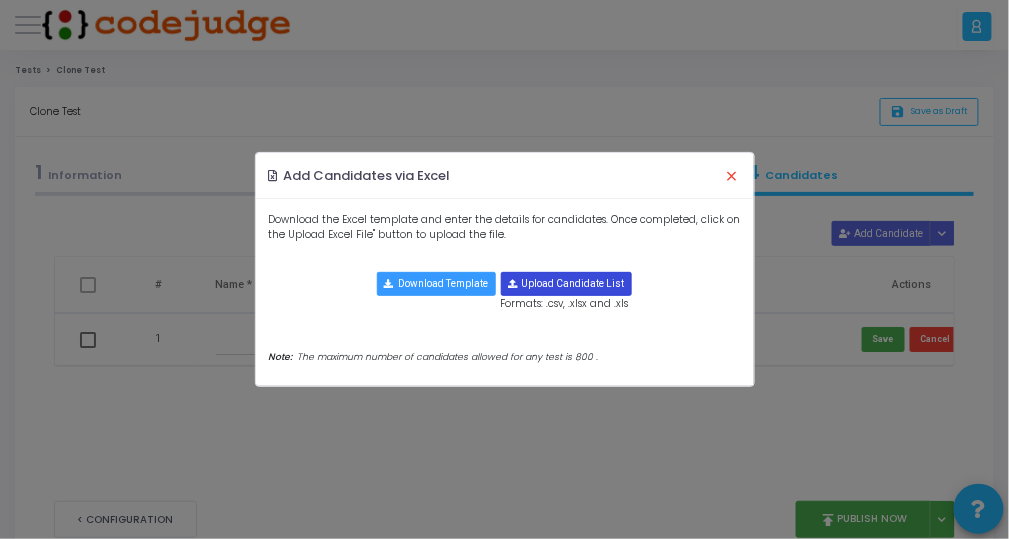 type on "C:\fakepath\Book 19.xlsx" 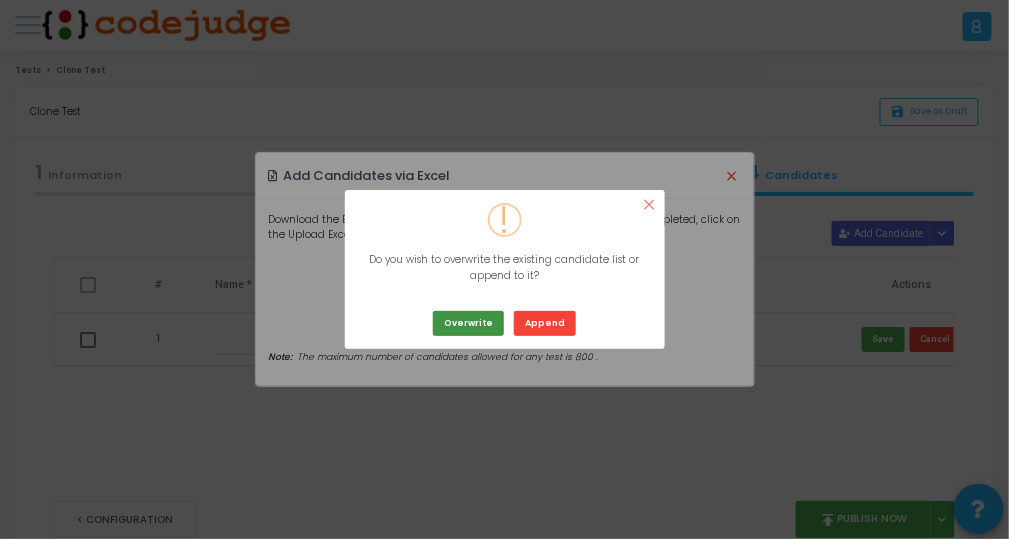 click on "Overwrite" at bounding box center [468, 323] 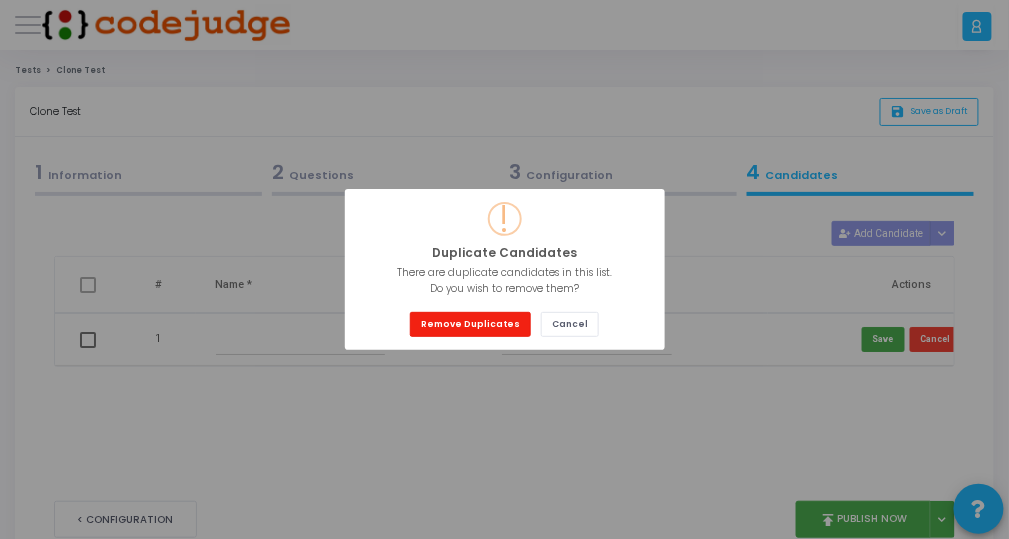 click on "Remove Duplicates" at bounding box center (470, 324) 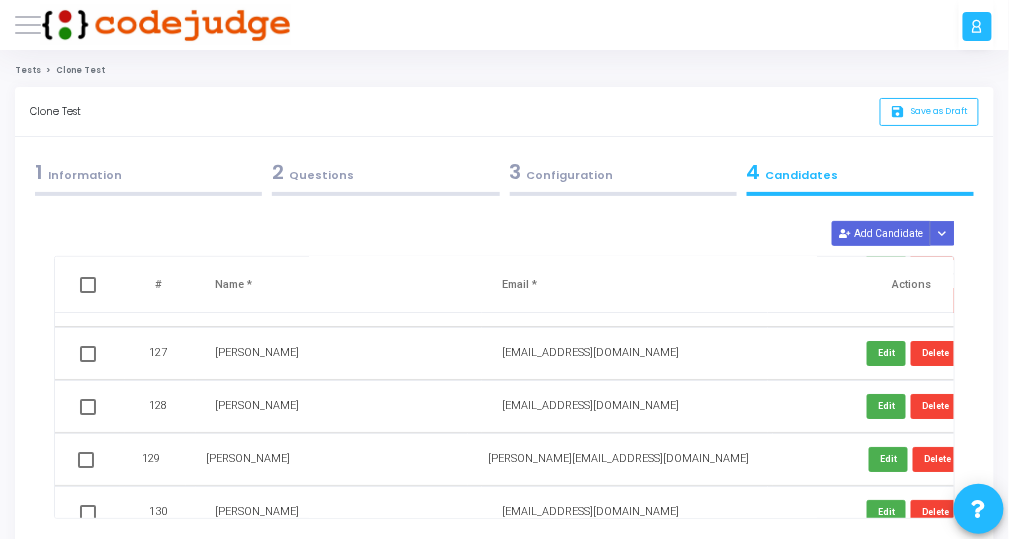 scroll, scrollTop: 7698, scrollLeft: 0, axis: vertical 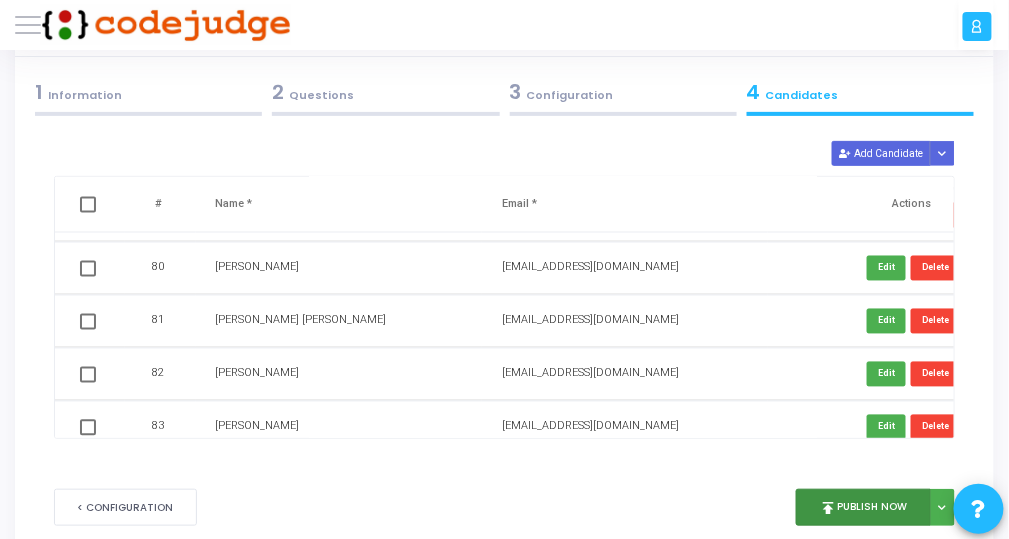 click on "publish  Publish Now" at bounding box center [863, 507] 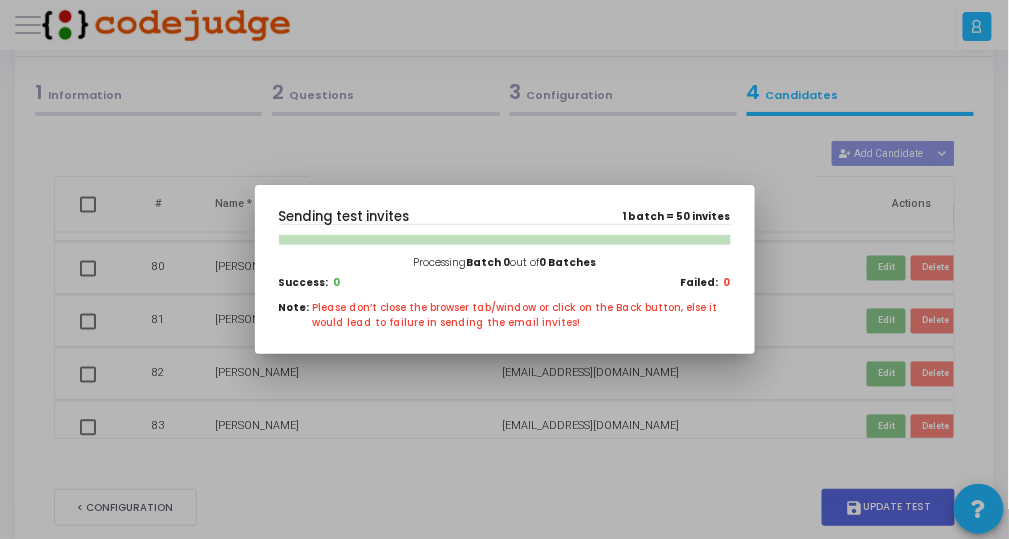 scroll, scrollTop: 0, scrollLeft: 0, axis: both 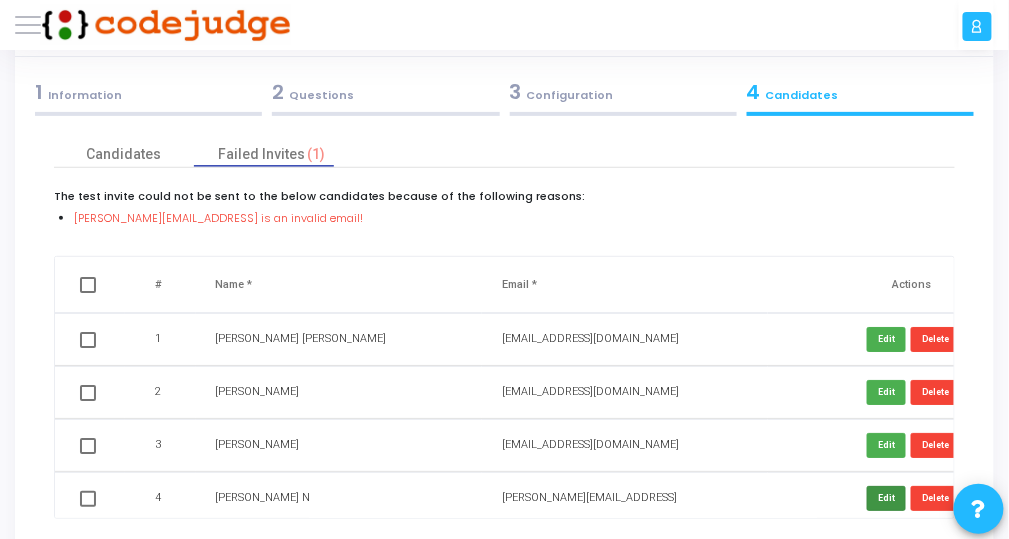 click on "Edit" at bounding box center (886, 498) 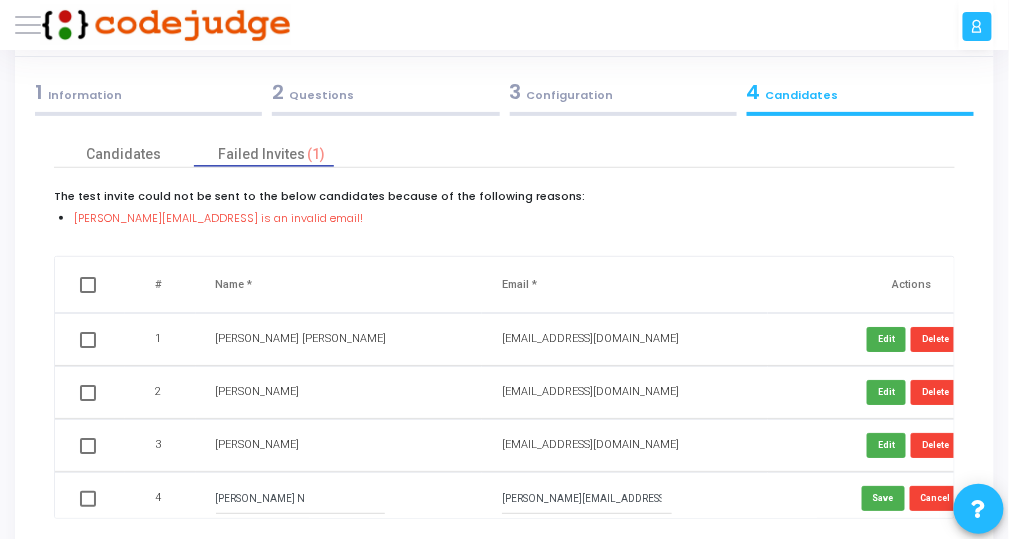 scroll, scrollTop: 160, scrollLeft: 0, axis: vertical 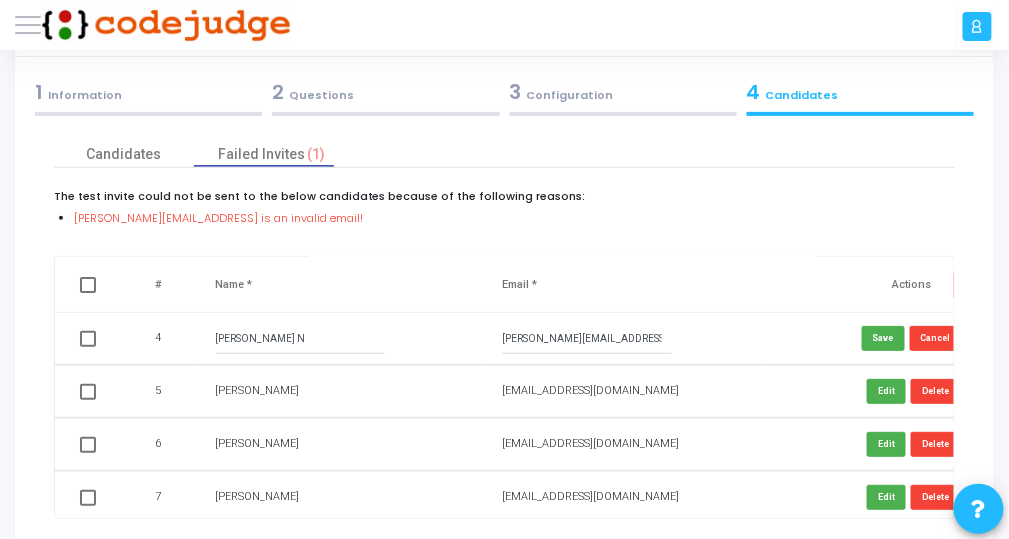 click on "[PERSON_NAME][EMAIL_ADDRESS]" at bounding box center [587, 339] 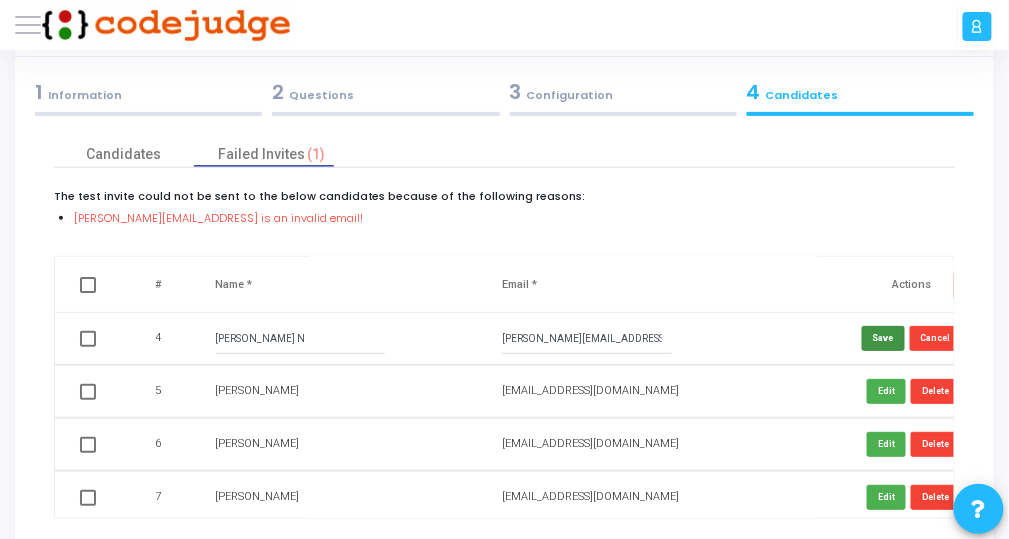 type on "[PERSON_NAME][EMAIL_ADDRESS][DOMAIN_NAME]" 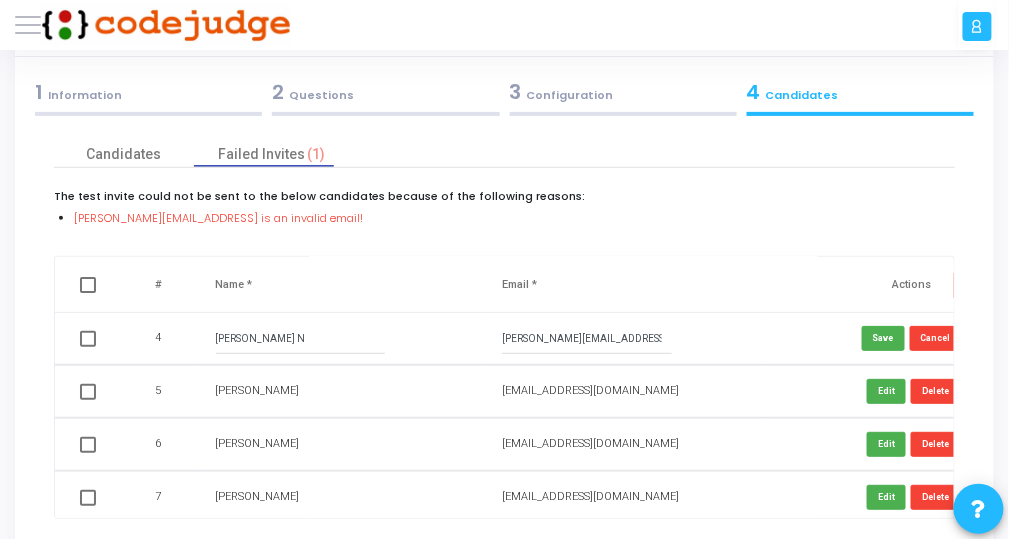 click on "Edit  Delete" at bounding box center [911, 391] 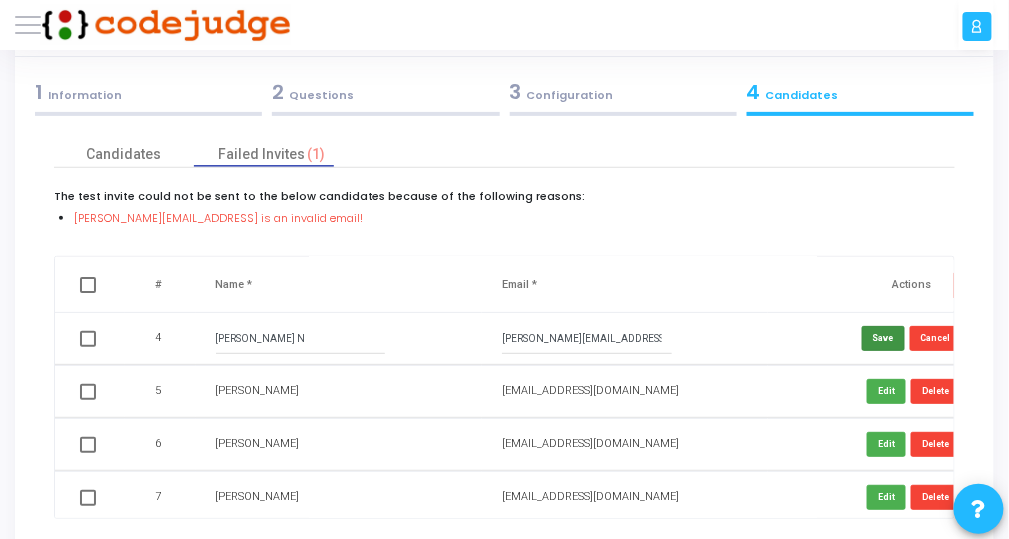 click on "Save" at bounding box center [883, 338] 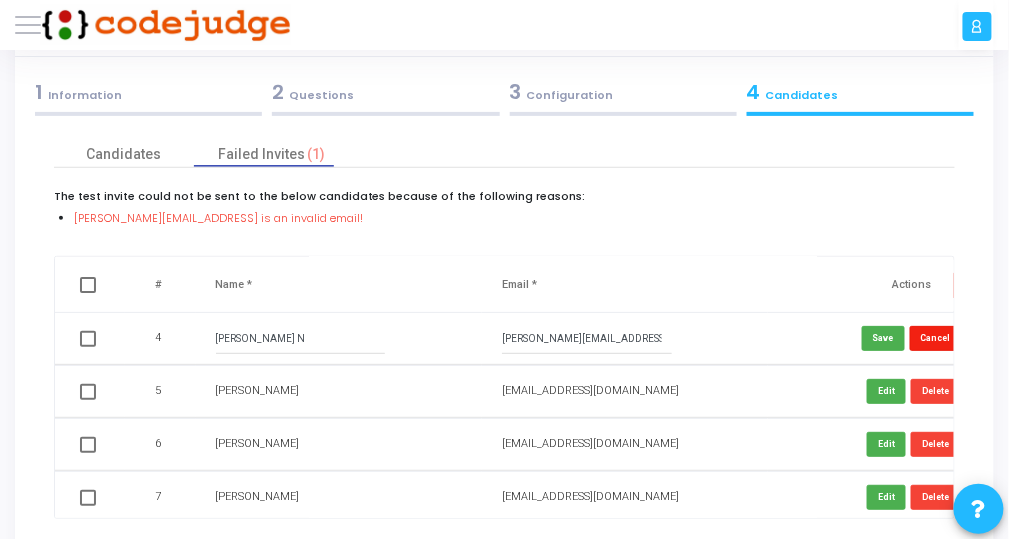 click on "Cancel" at bounding box center [936, 338] 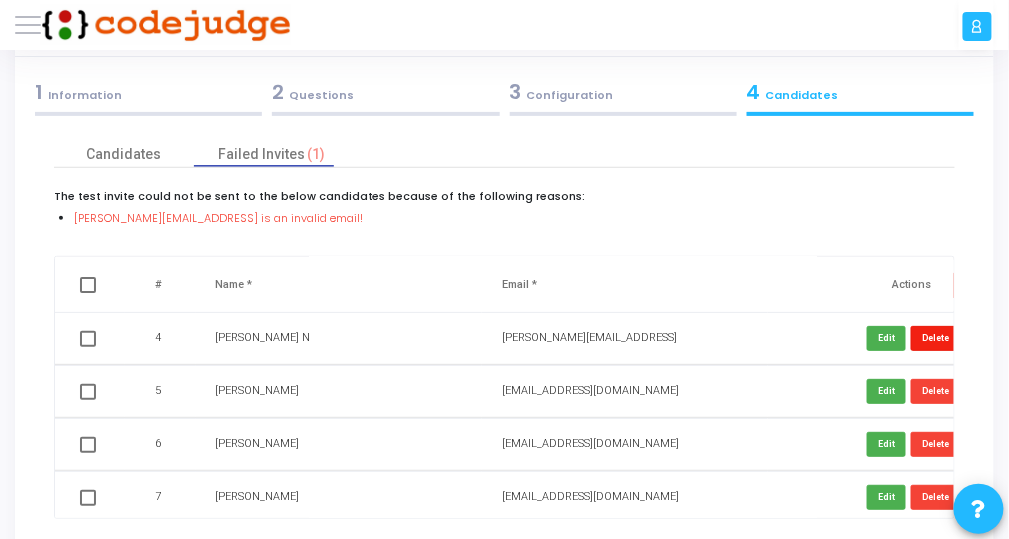 click on "Delete" at bounding box center (935, 338) 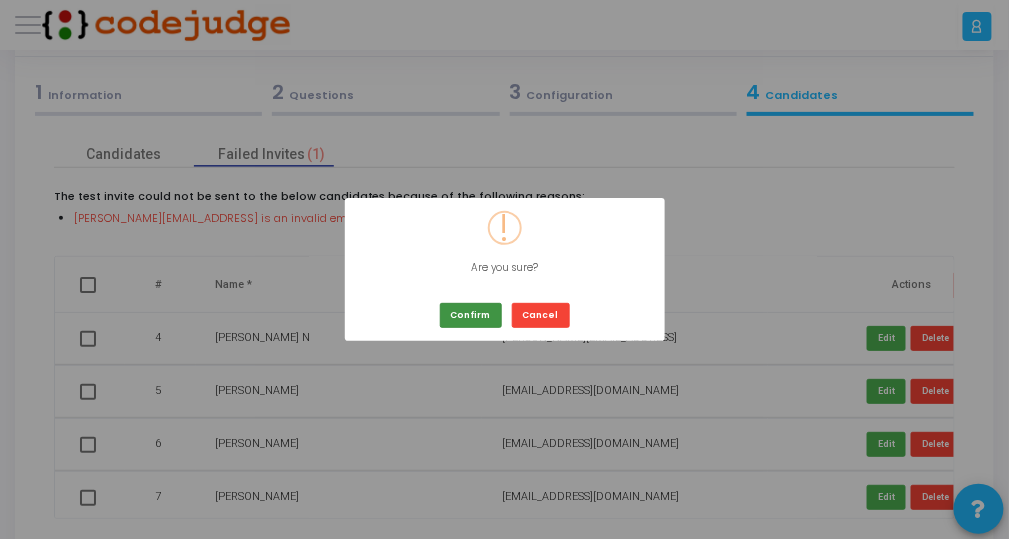 click on "Confirm" at bounding box center (471, 315) 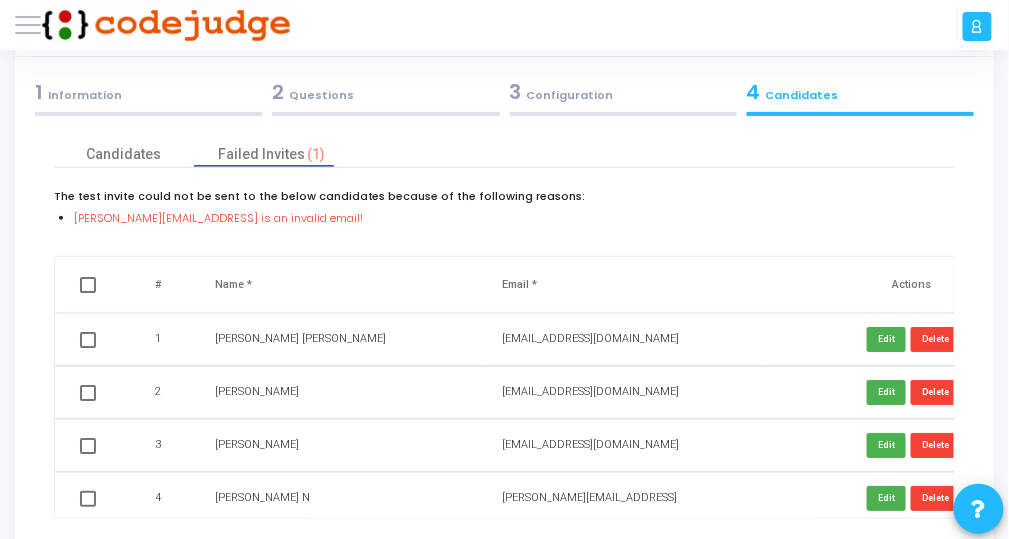 scroll, scrollTop: 160, scrollLeft: 0, axis: vertical 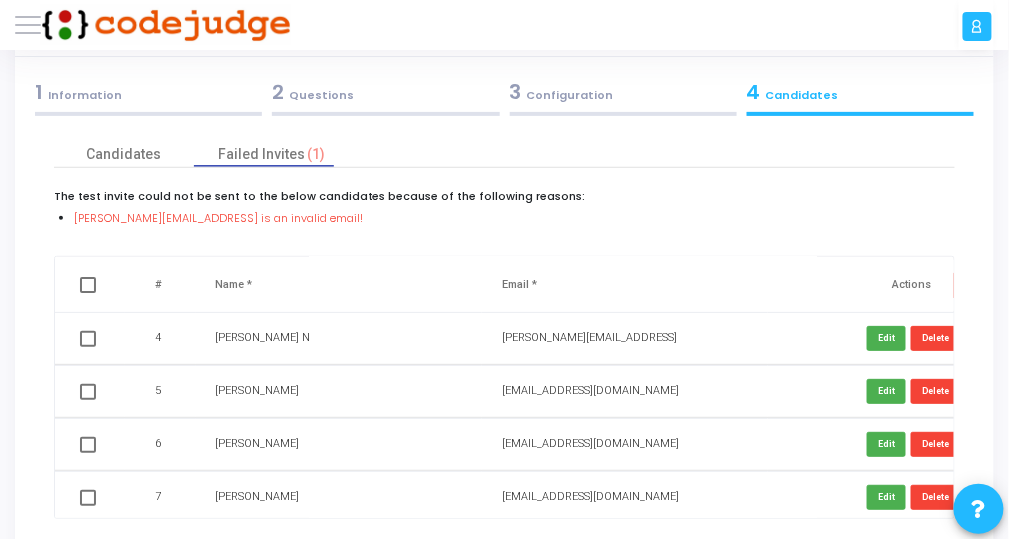 click at bounding box center (90, 285) 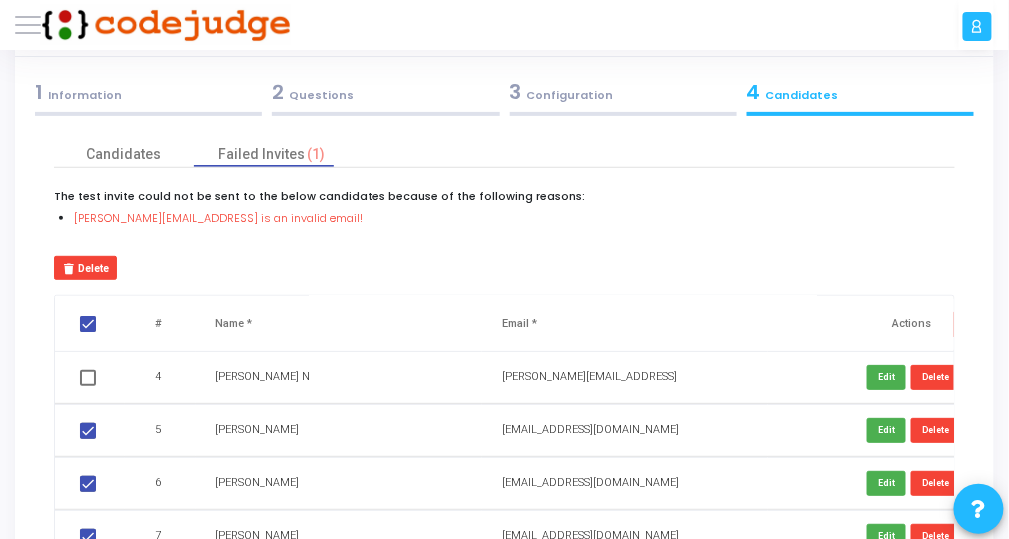 scroll, scrollTop: 298, scrollLeft: 0, axis: vertical 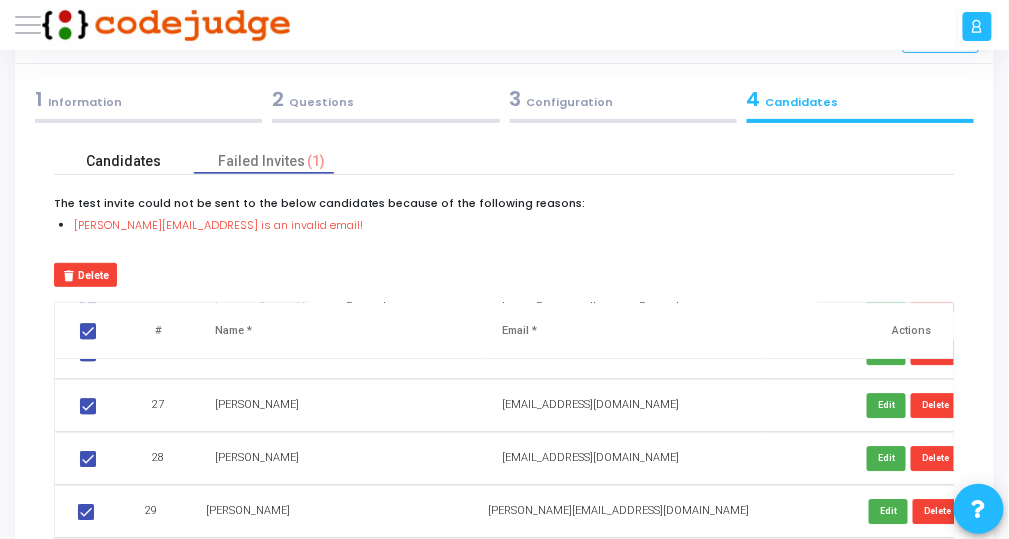 click on "Candidates" at bounding box center (123, 161) 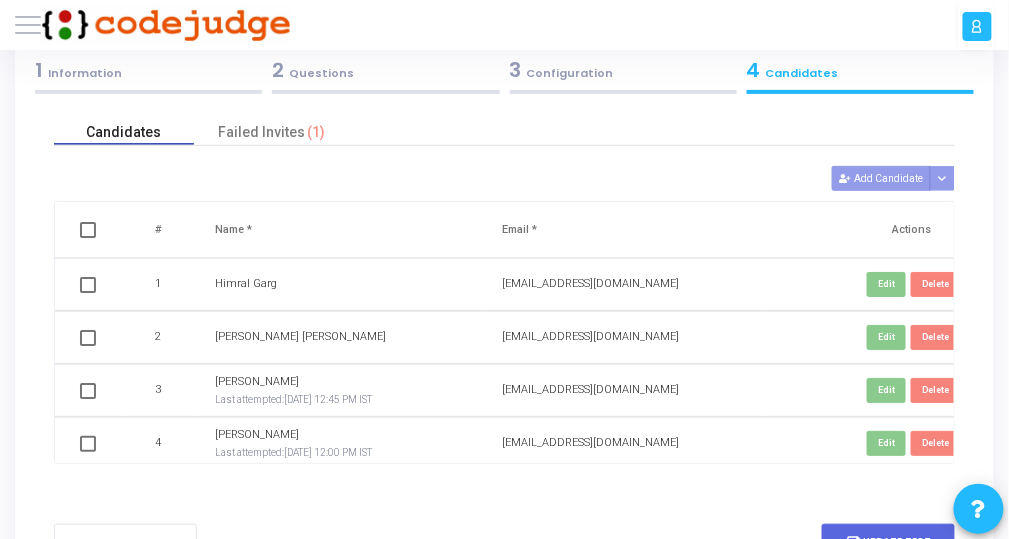 scroll, scrollTop: 0, scrollLeft: 0, axis: both 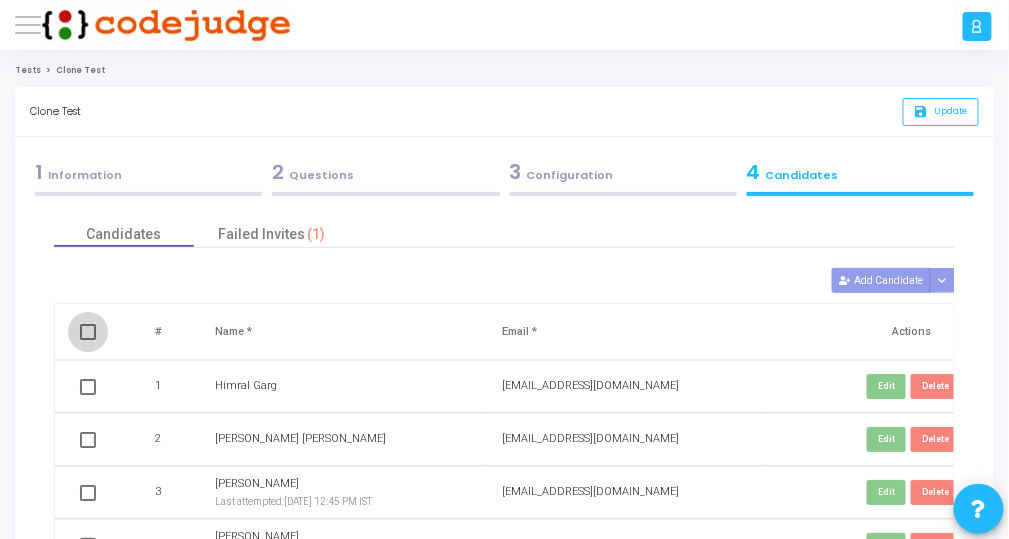 click at bounding box center [88, 332] 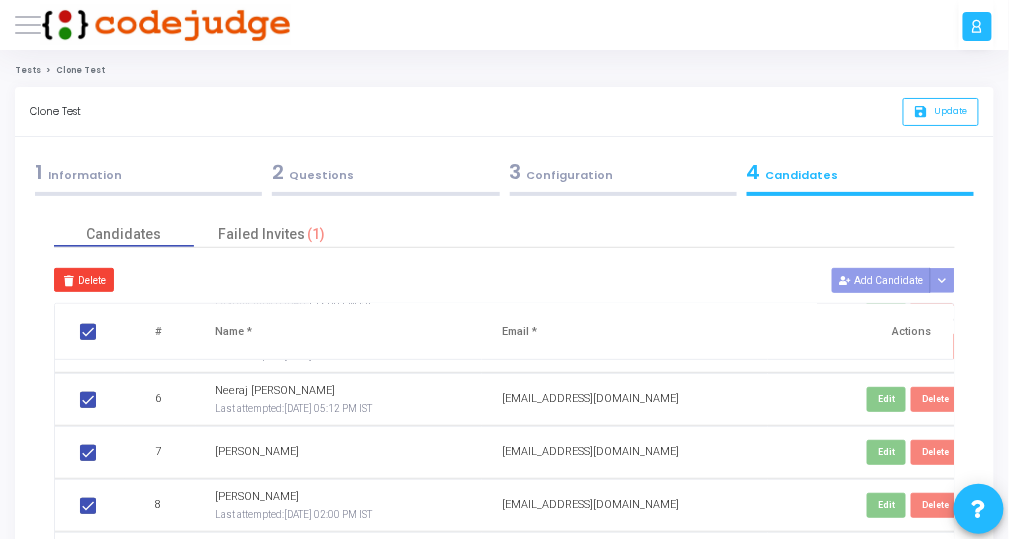 scroll, scrollTop: 400, scrollLeft: 0, axis: vertical 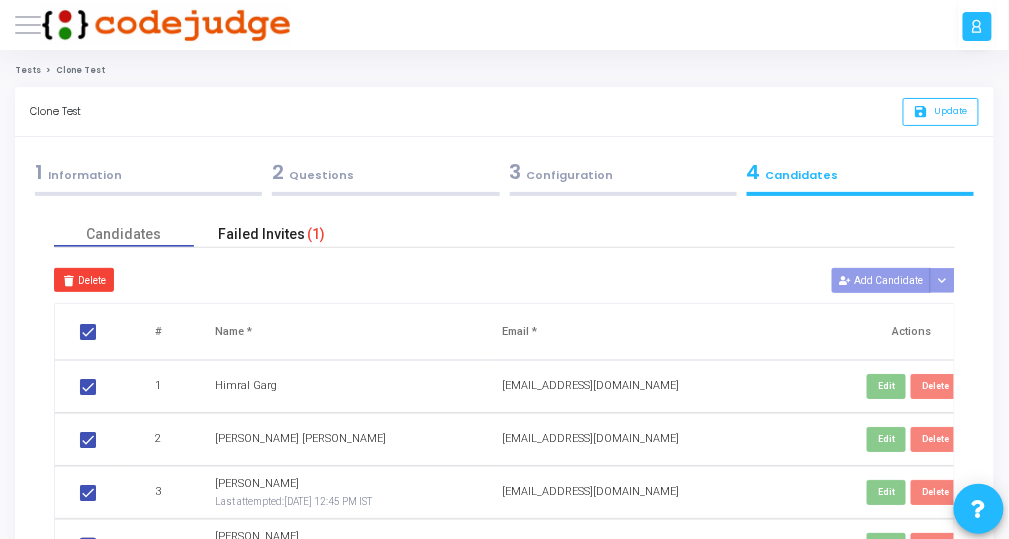 click on "Failed Invites  (1)" at bounding box center (272, 234) 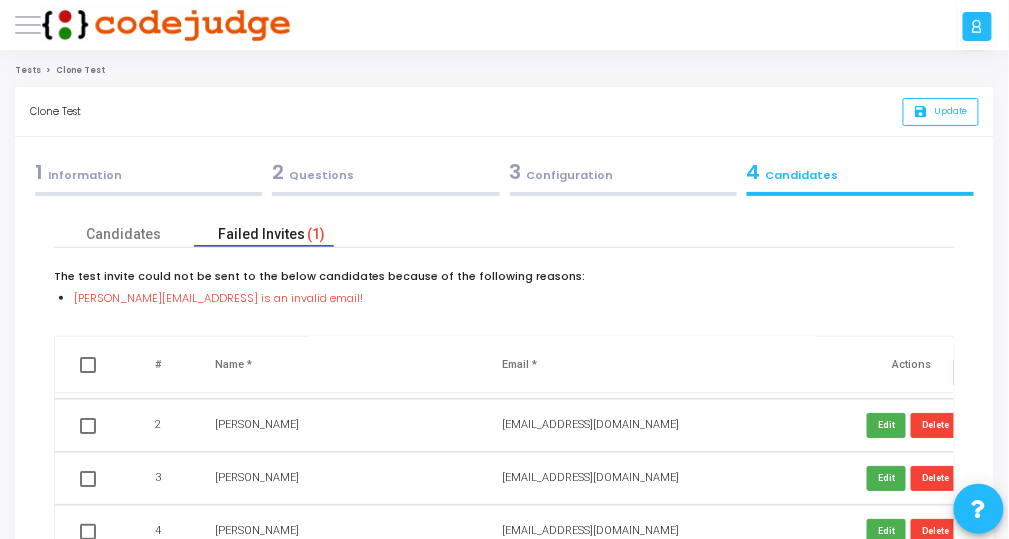 scroll, scrollTop: 0, scrollLeft: 0, axis: both 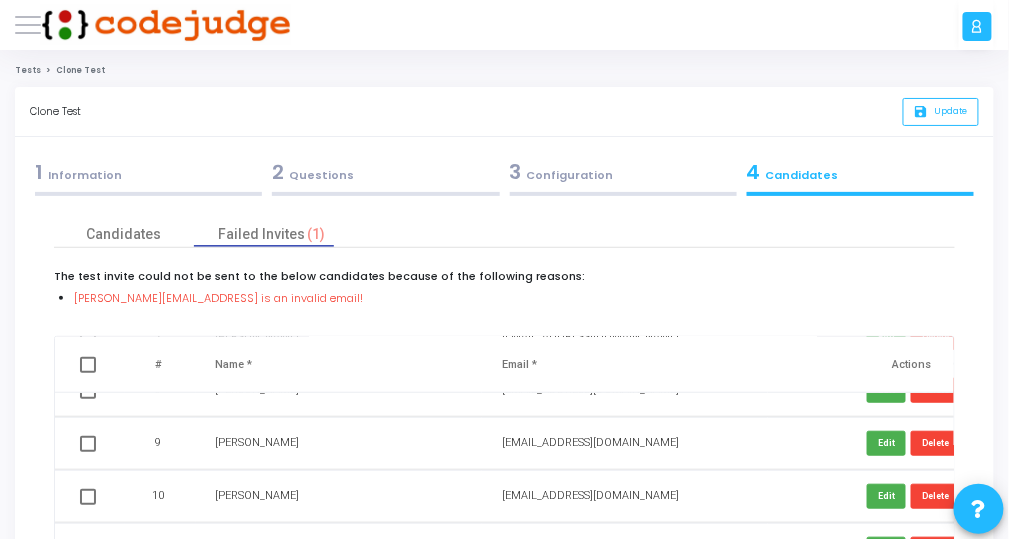 drag, startPoint x: 88, startPoint y: 205, endPoint x: 91, endPoint y: 216, distance: 11.401754 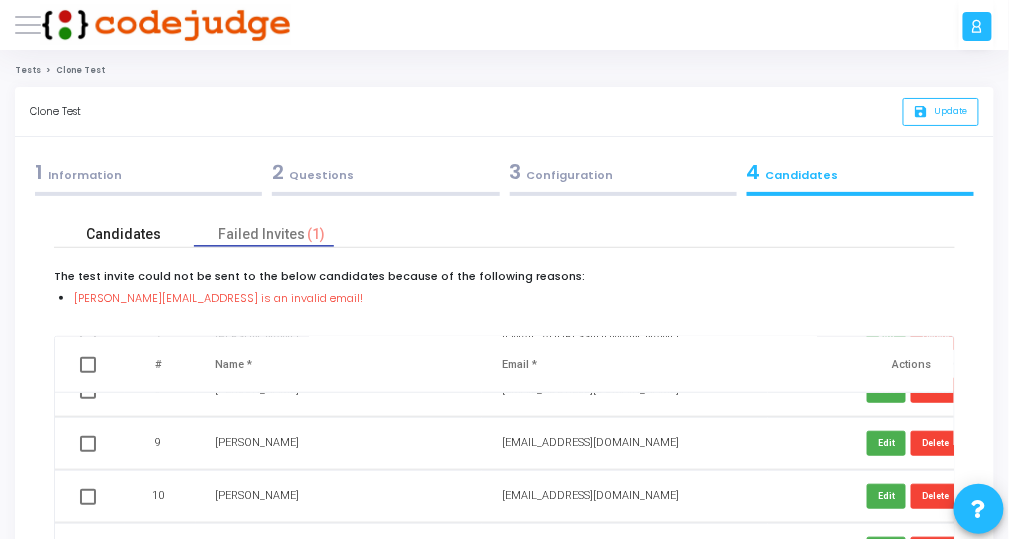 click on "Candidates" at bounding box center [123, 234] 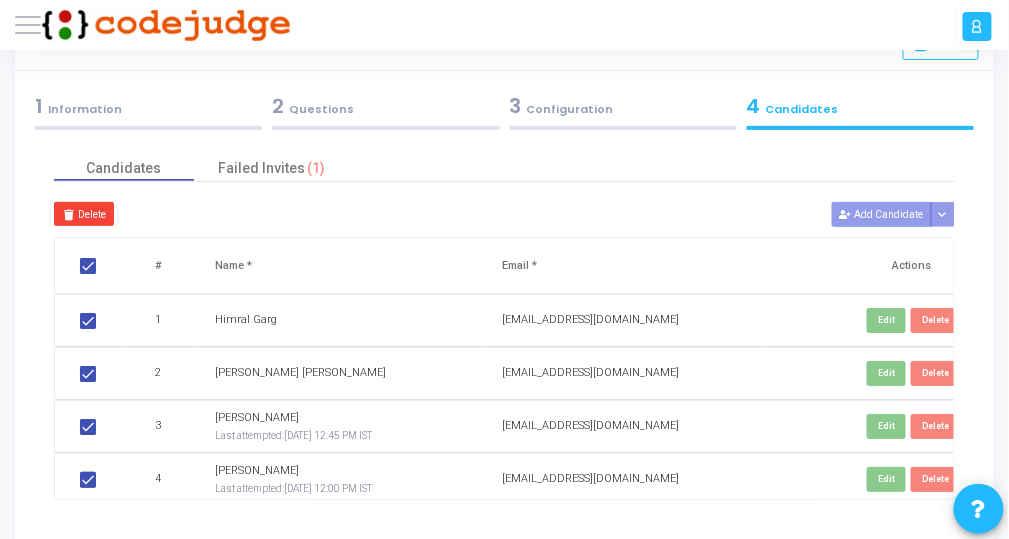 scroll, scrollTop: 226, scrollLeft: 0, axis: vertical 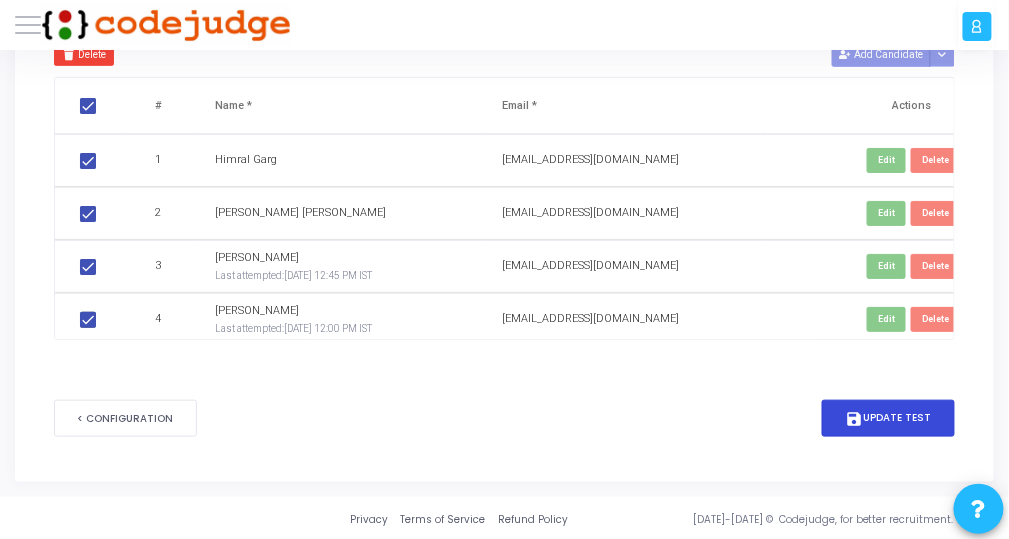 click on "save  Update Test" at bounding box center (888, 418) 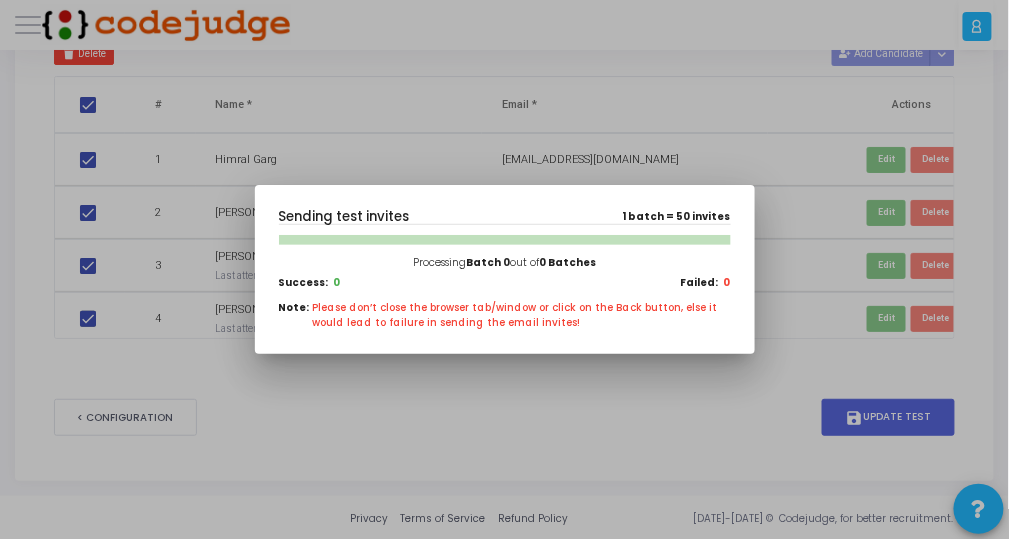 scroll, scrollTop: 0, scrollLeft: 0, axis: both 